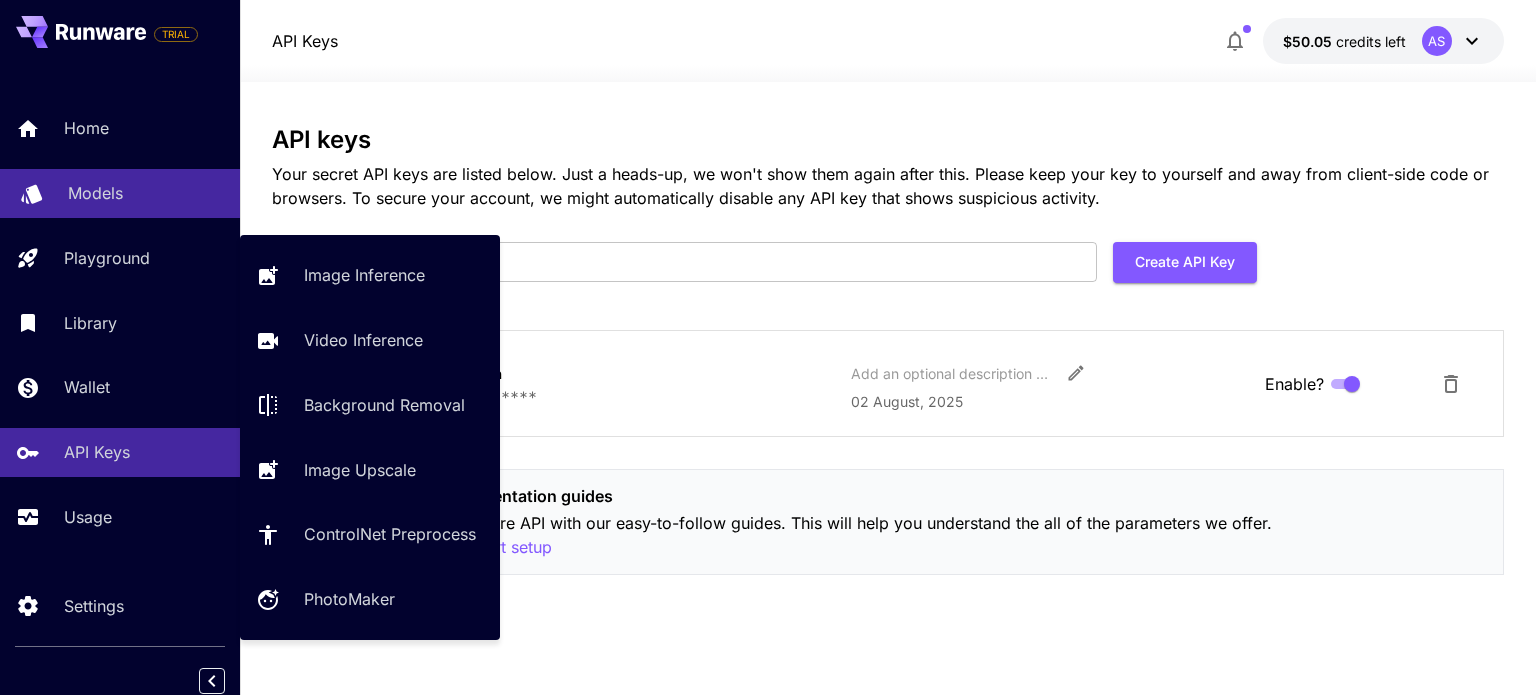 scroll, scrollTop: 0, scrollLeft: 0, axis: both 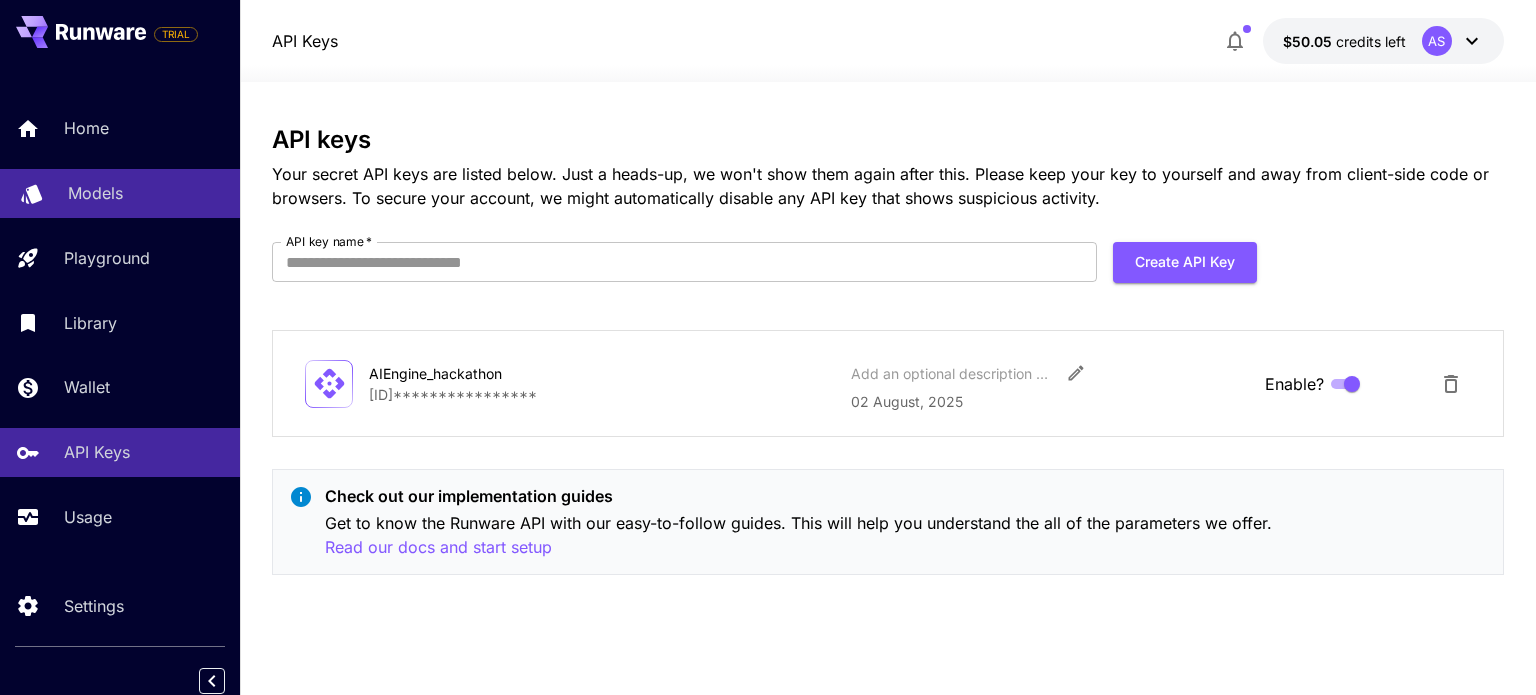 click on "Models" at bounding box center [120, 193] 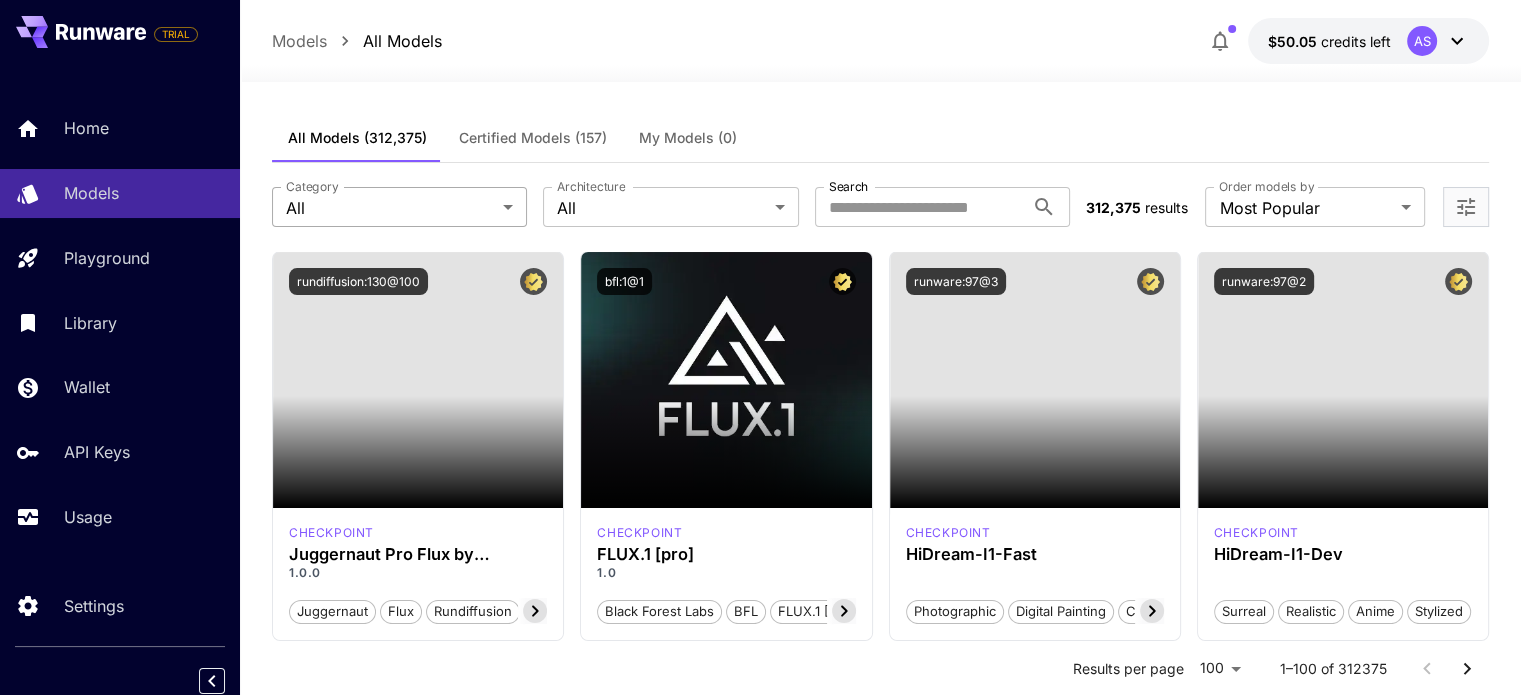 click on "**********" at bounding box center (760, 9553) 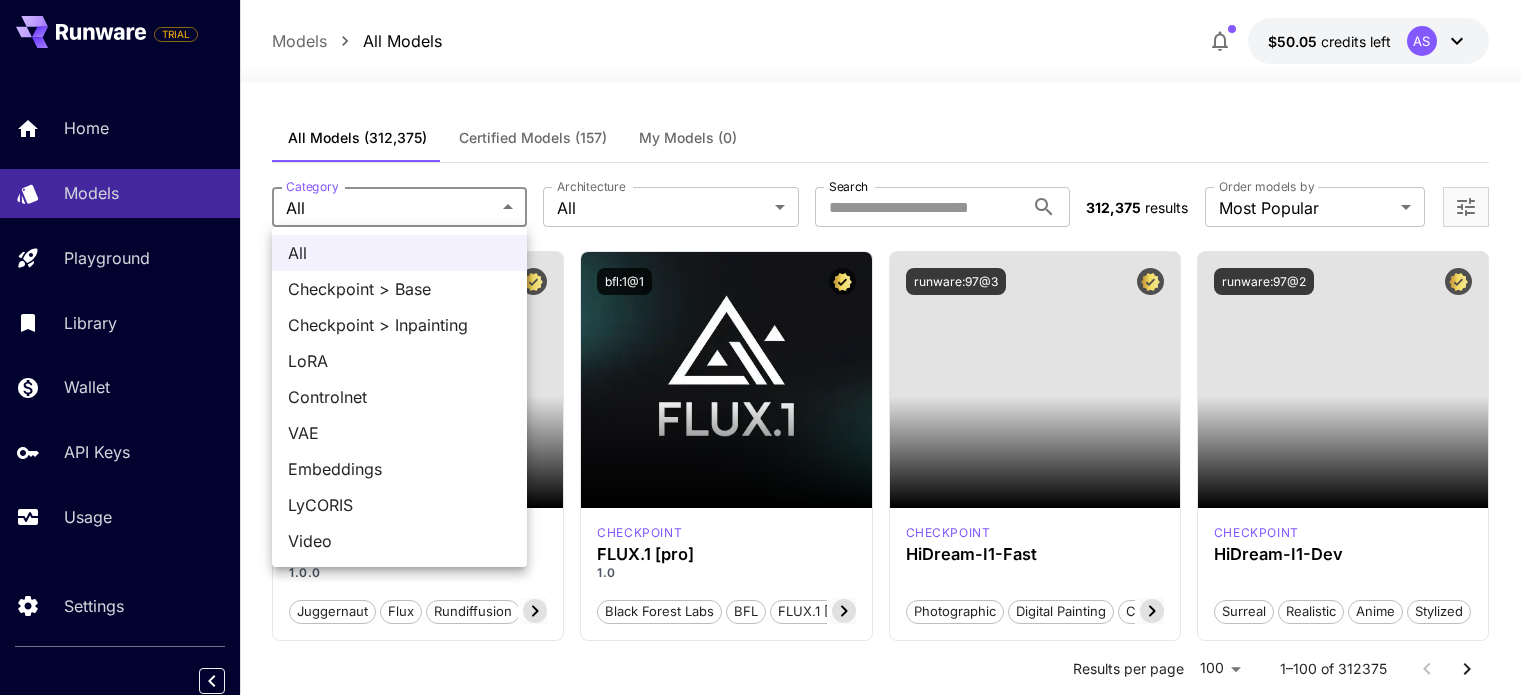 click at bounding box center (768, 347) 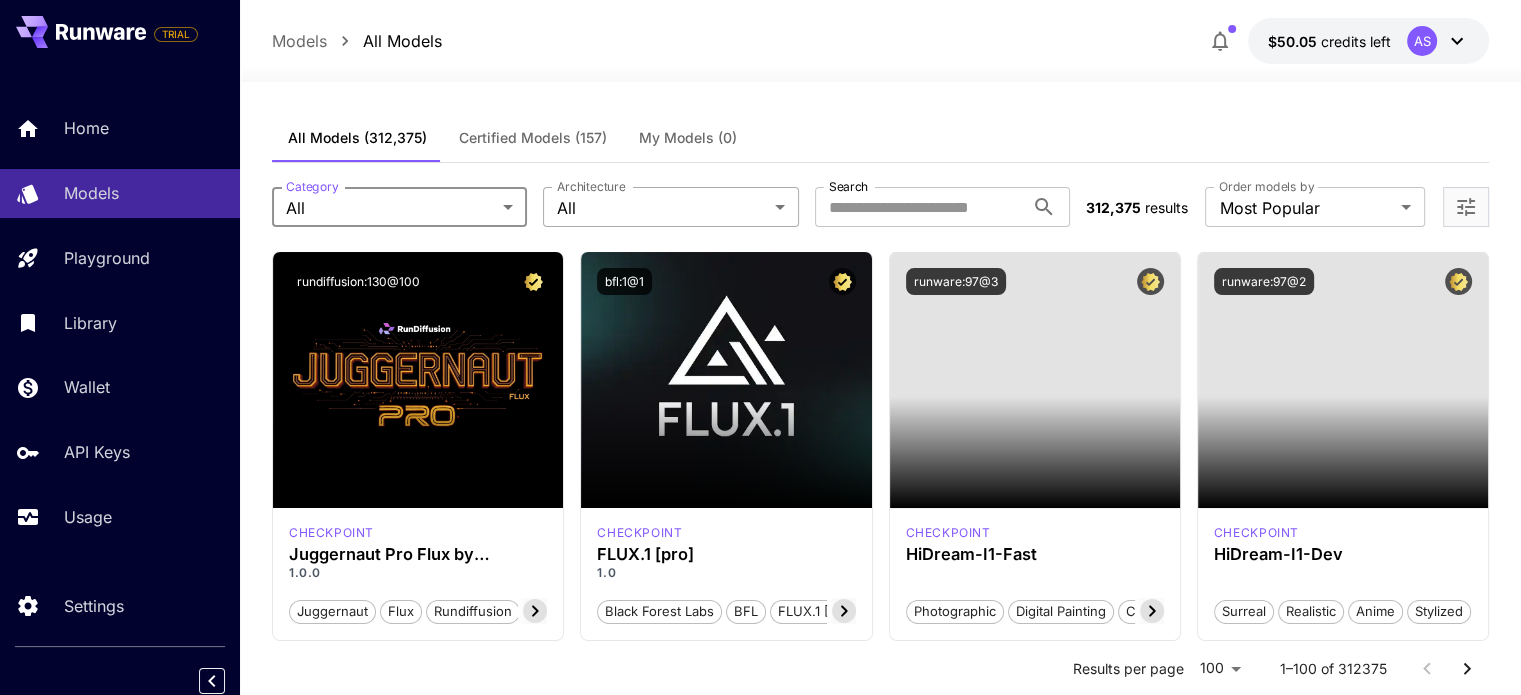 click on "**********" at bounding box center (760, 9553) 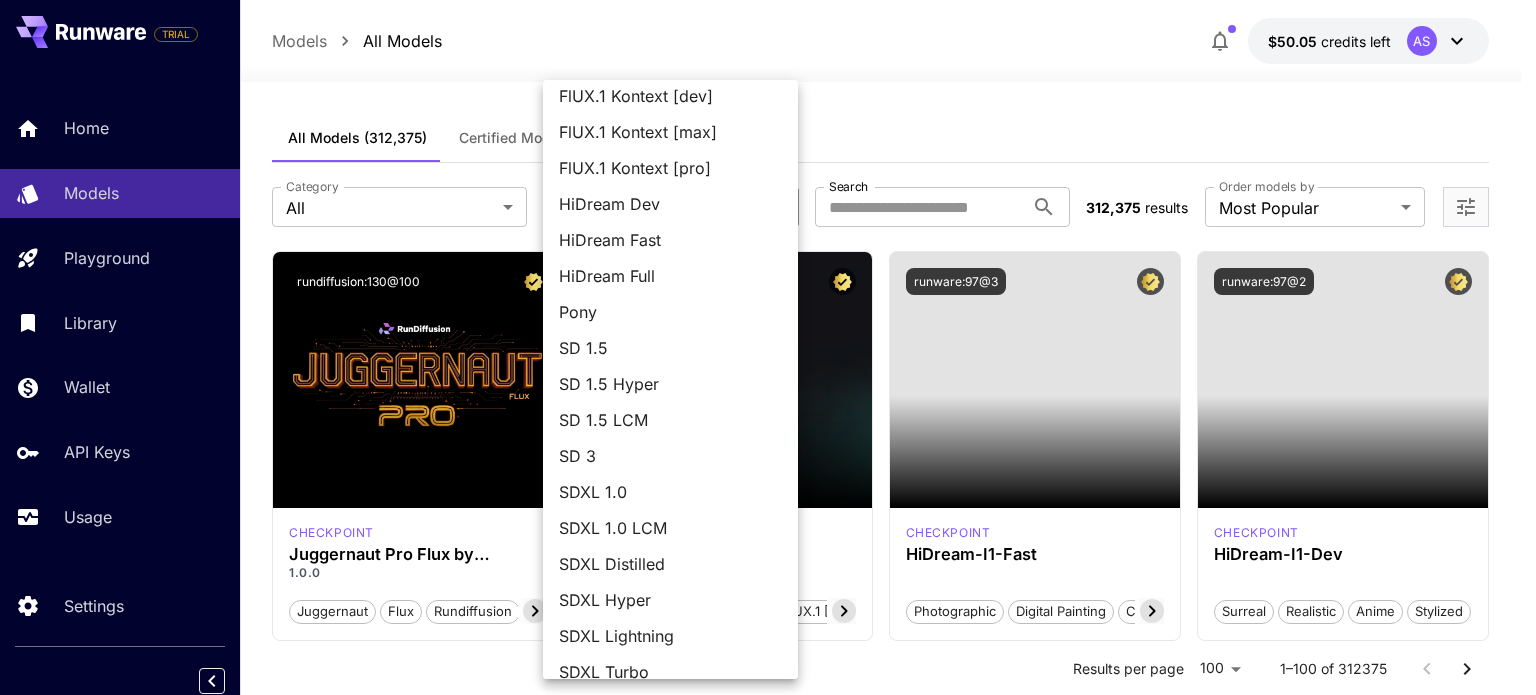 scroll, scrollTop: 136, scrollLeft: 0, axis: vertical 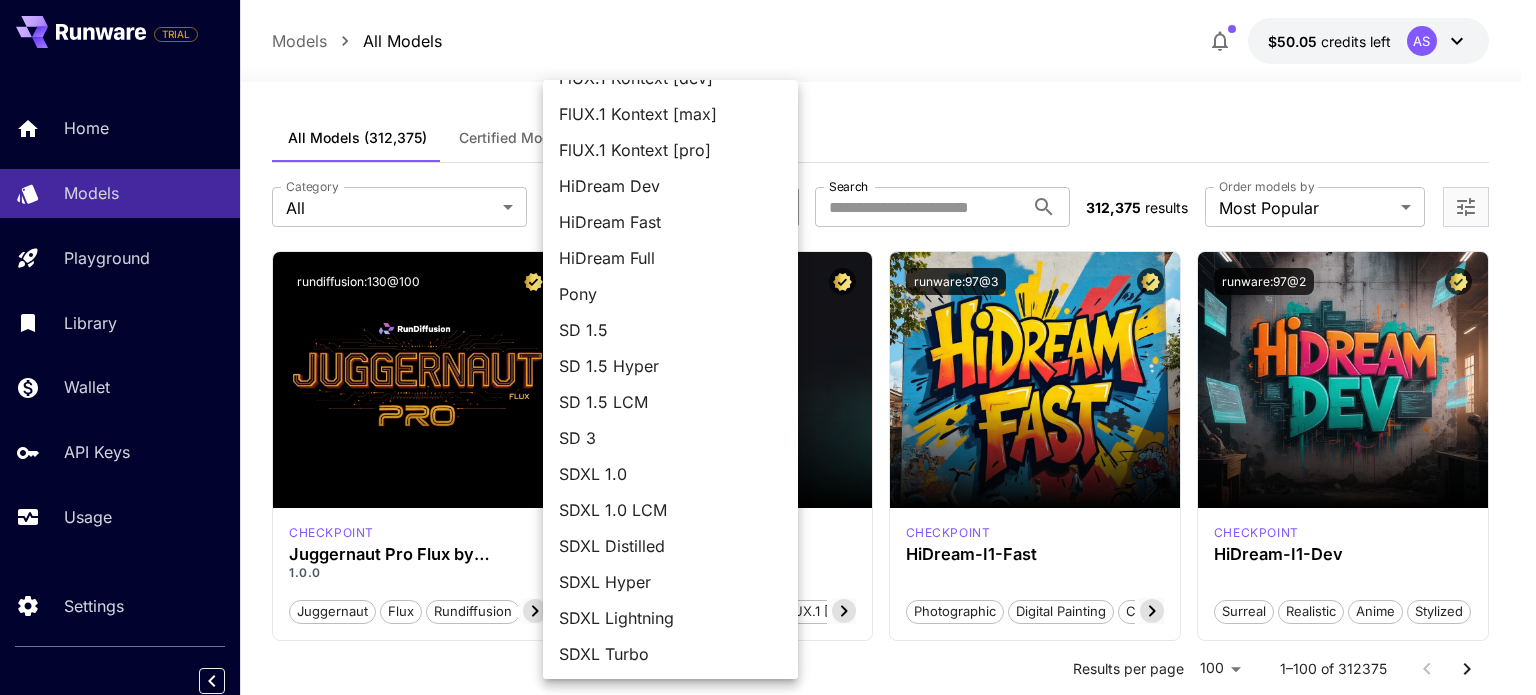 click at bounding box center [768, 347] 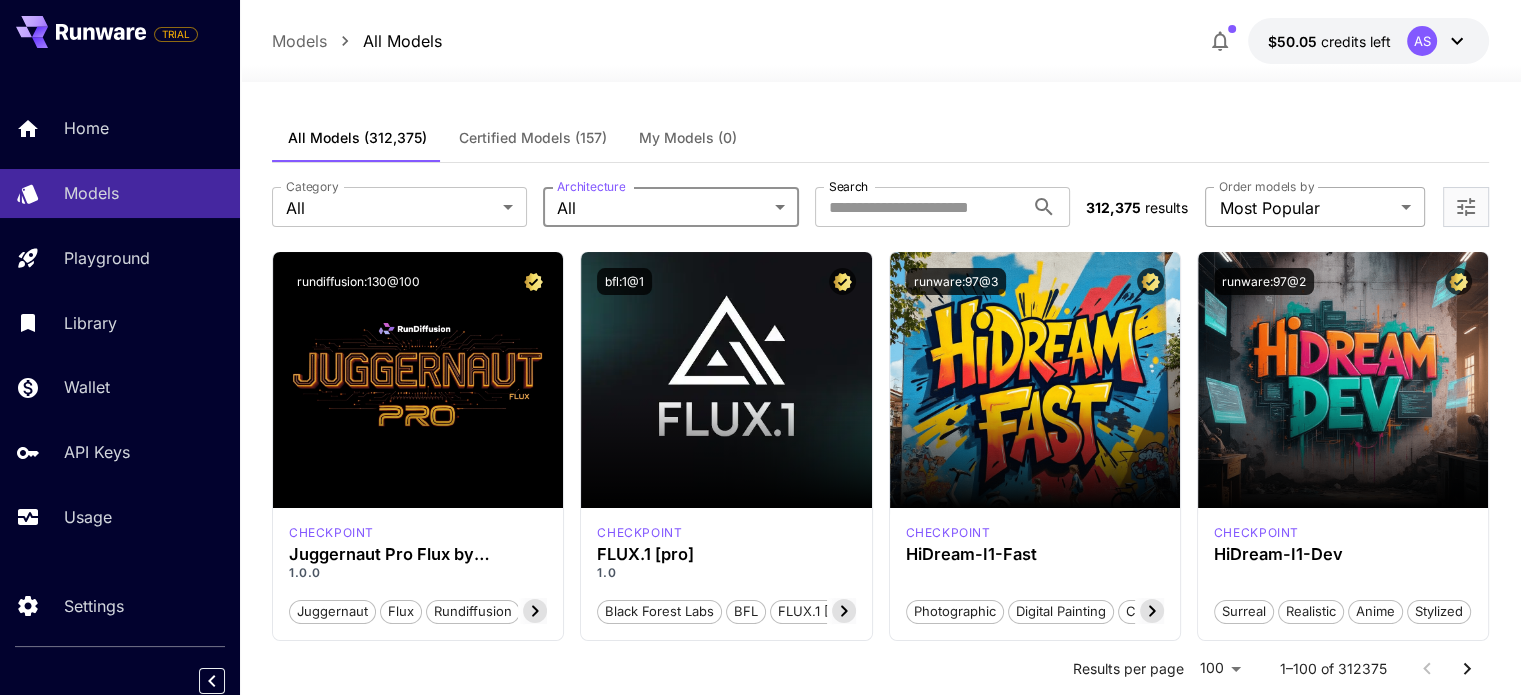 click on "**********" at bounding box center [760, 9553] 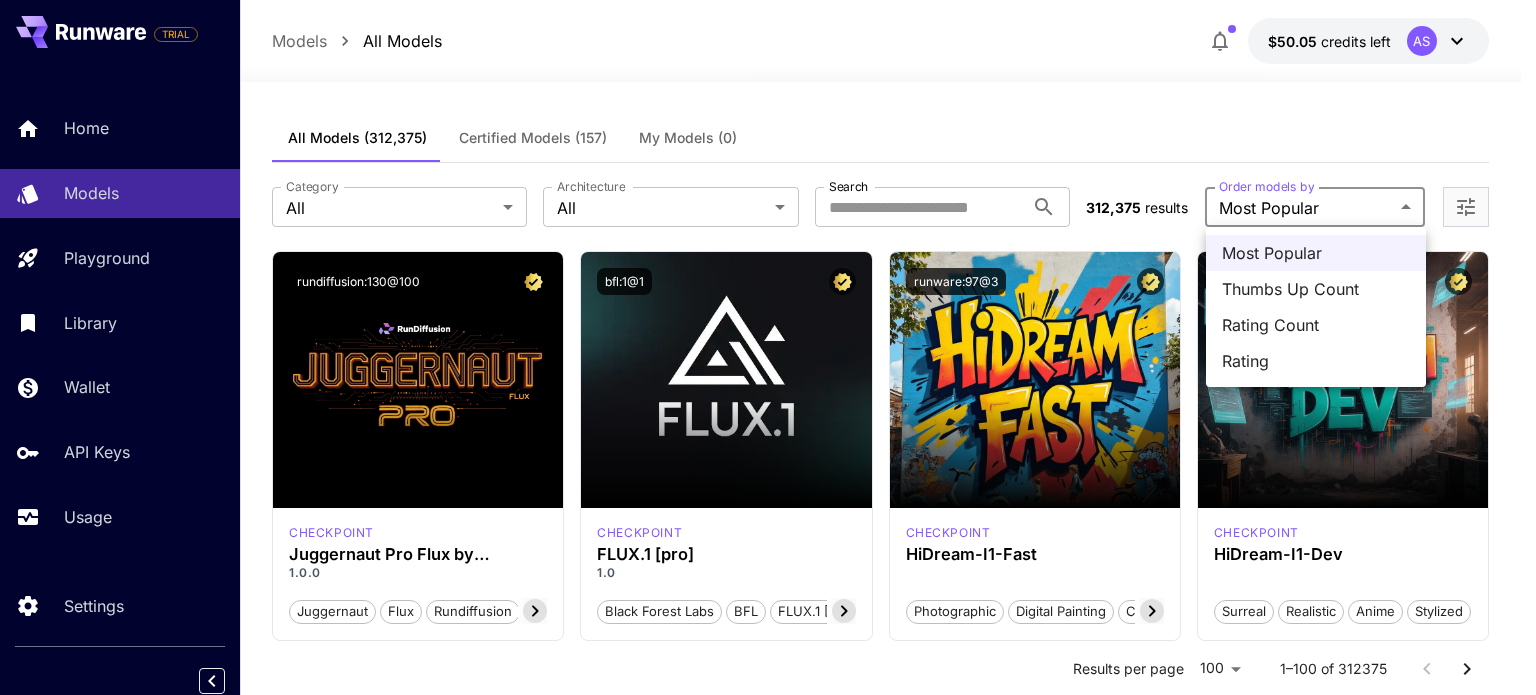 click at bounding box center (768, 347) 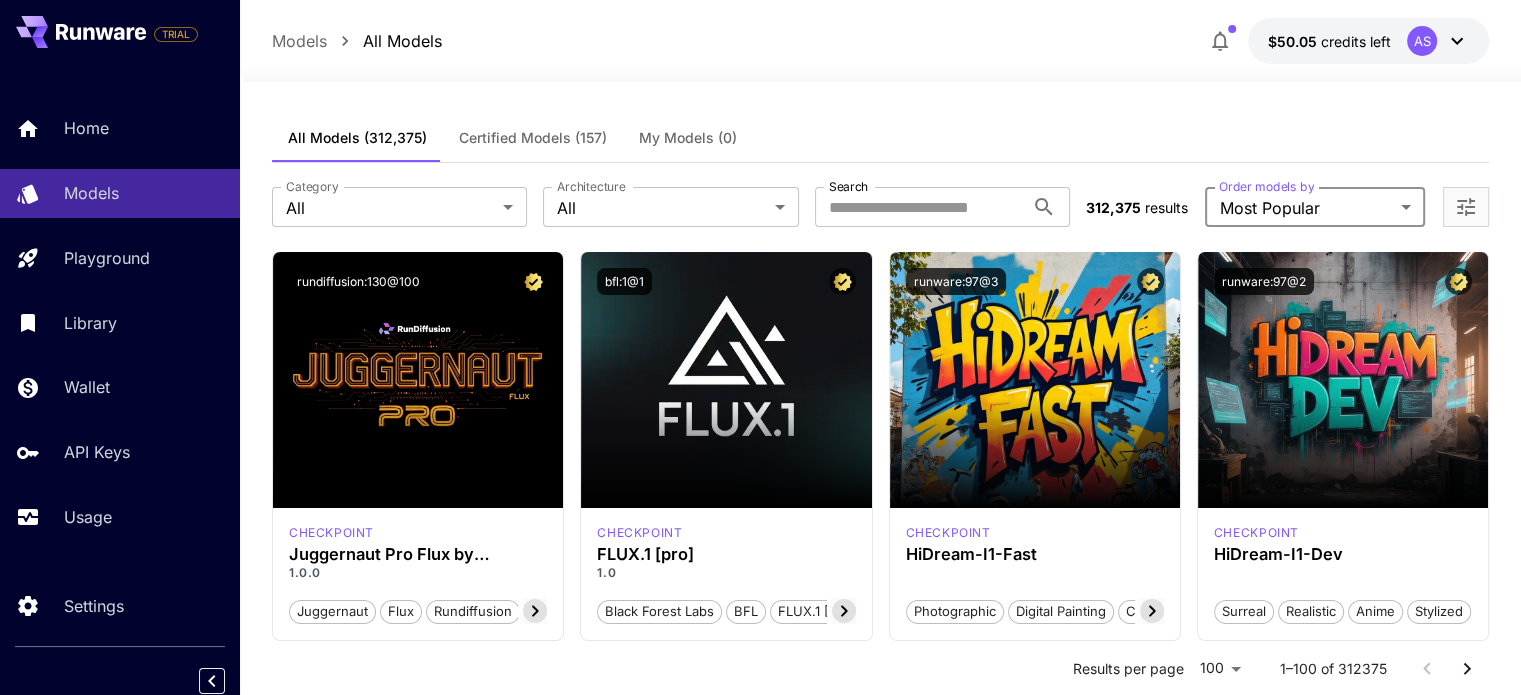 click 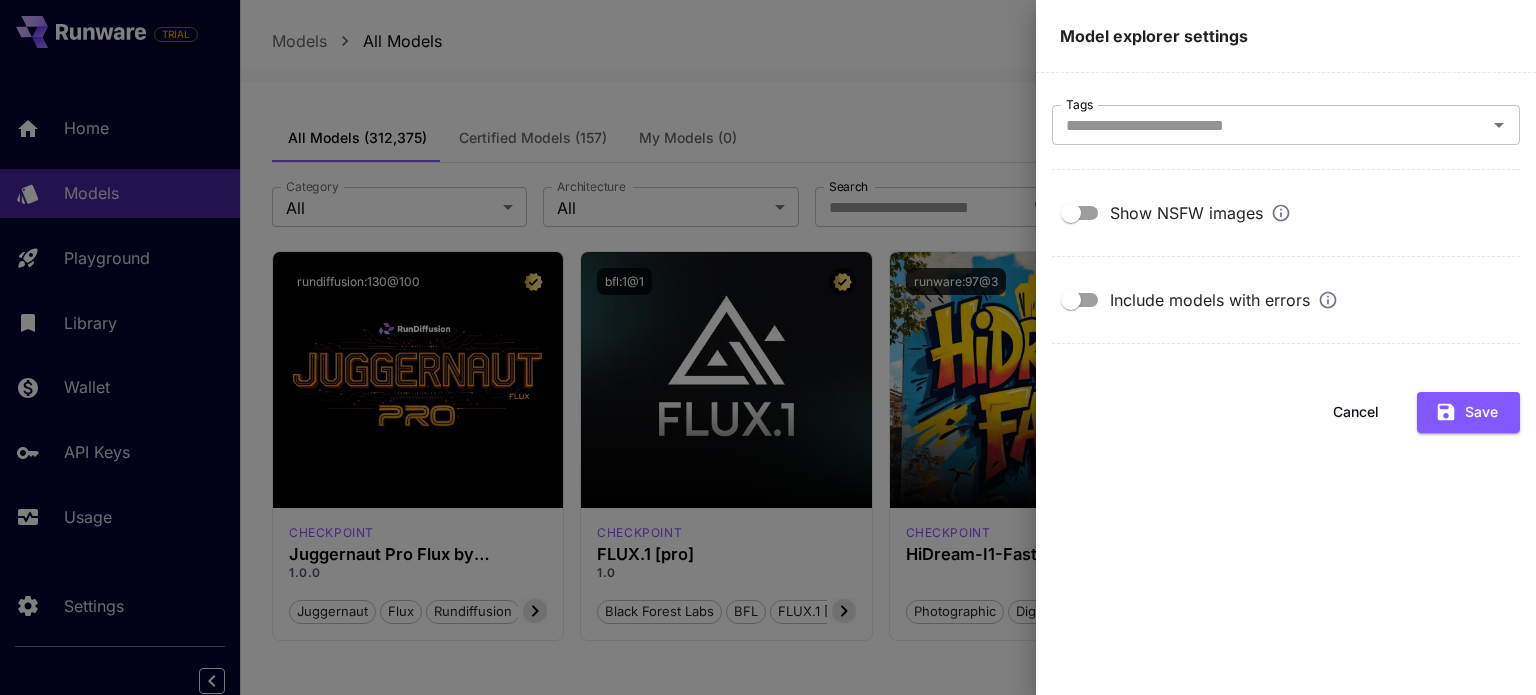 click 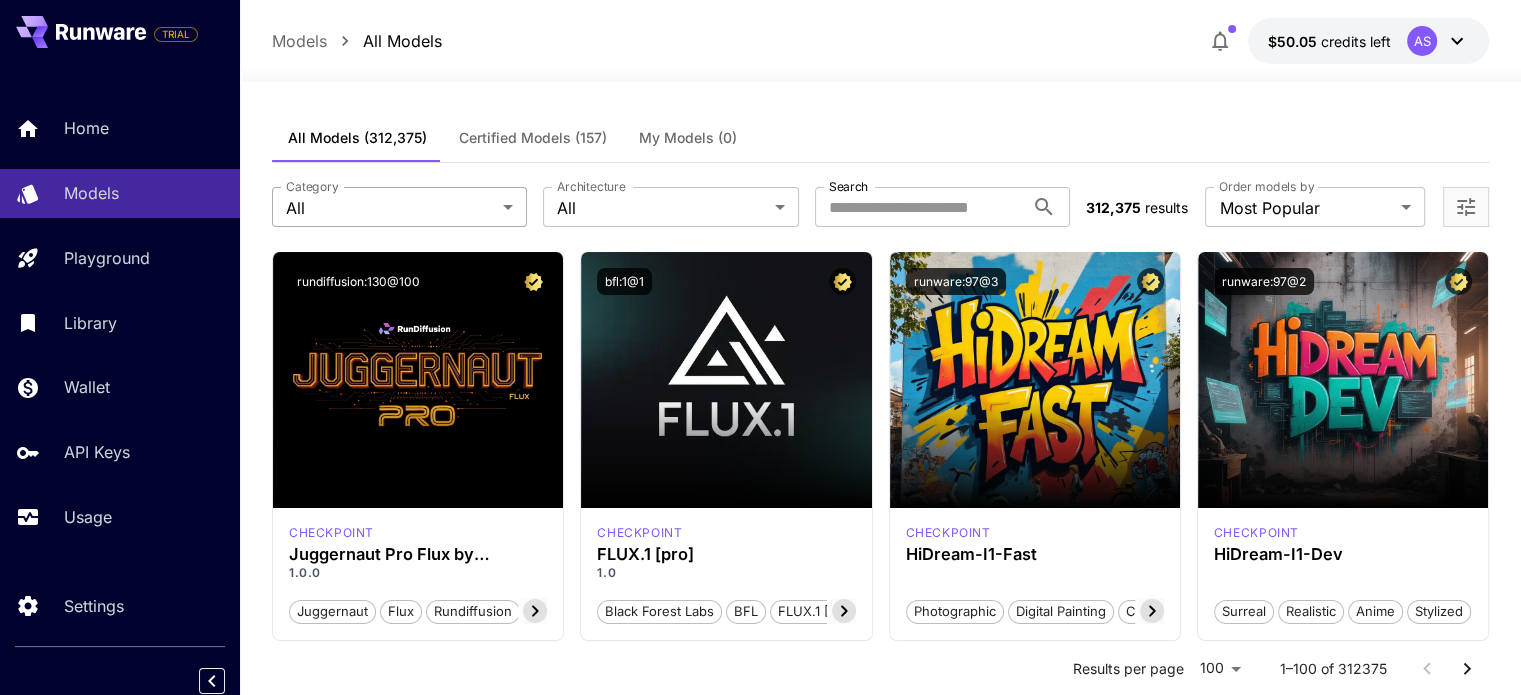 click on "**********" at bounding box center [760, 9553] 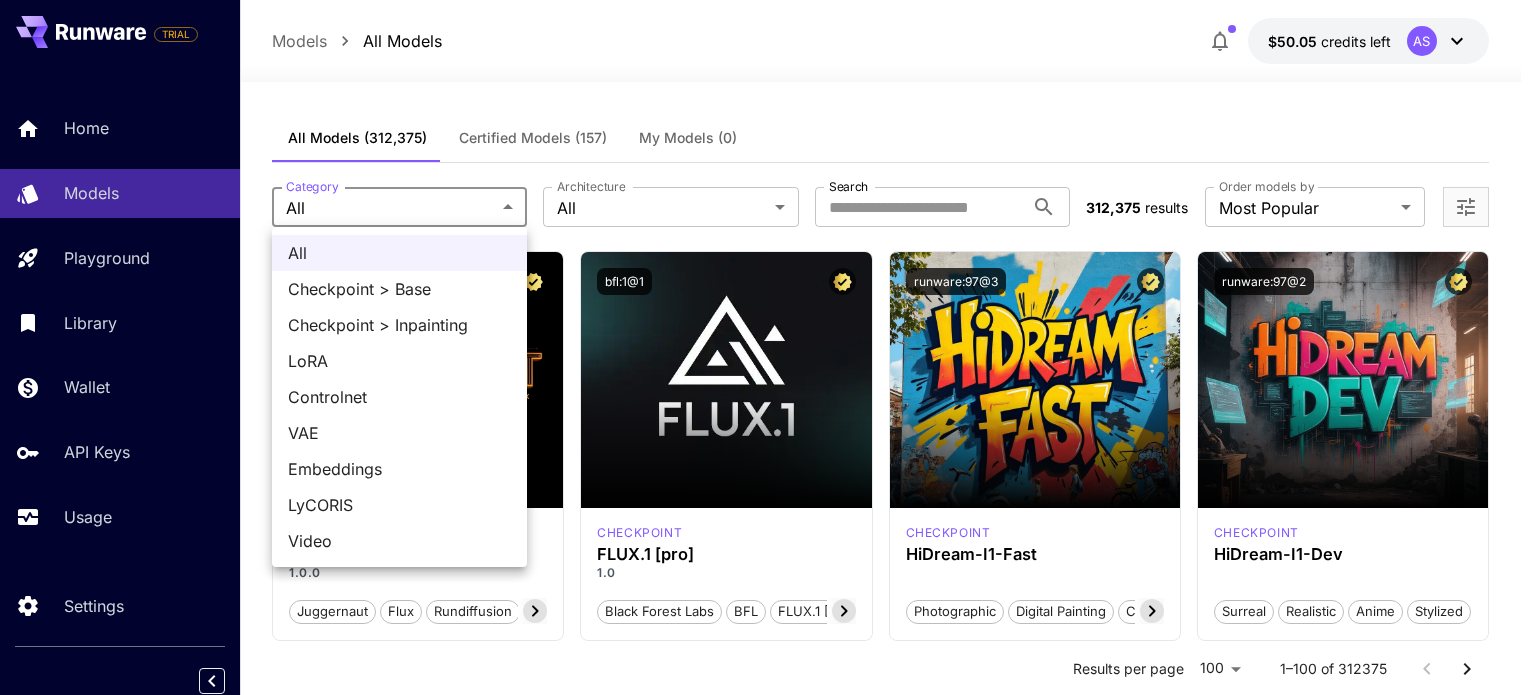 click at bounding box center [768, 347] 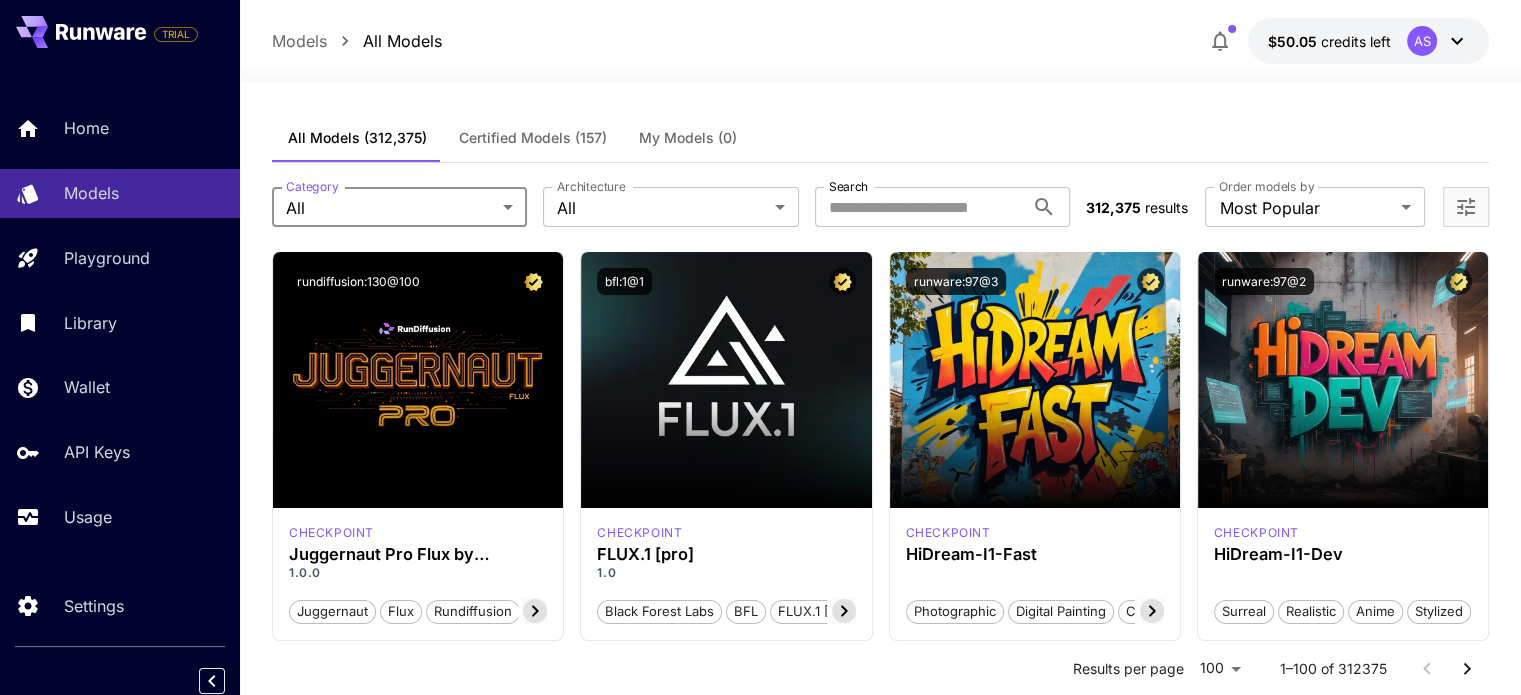 click on "**********" at bounding box center [760, 9553] 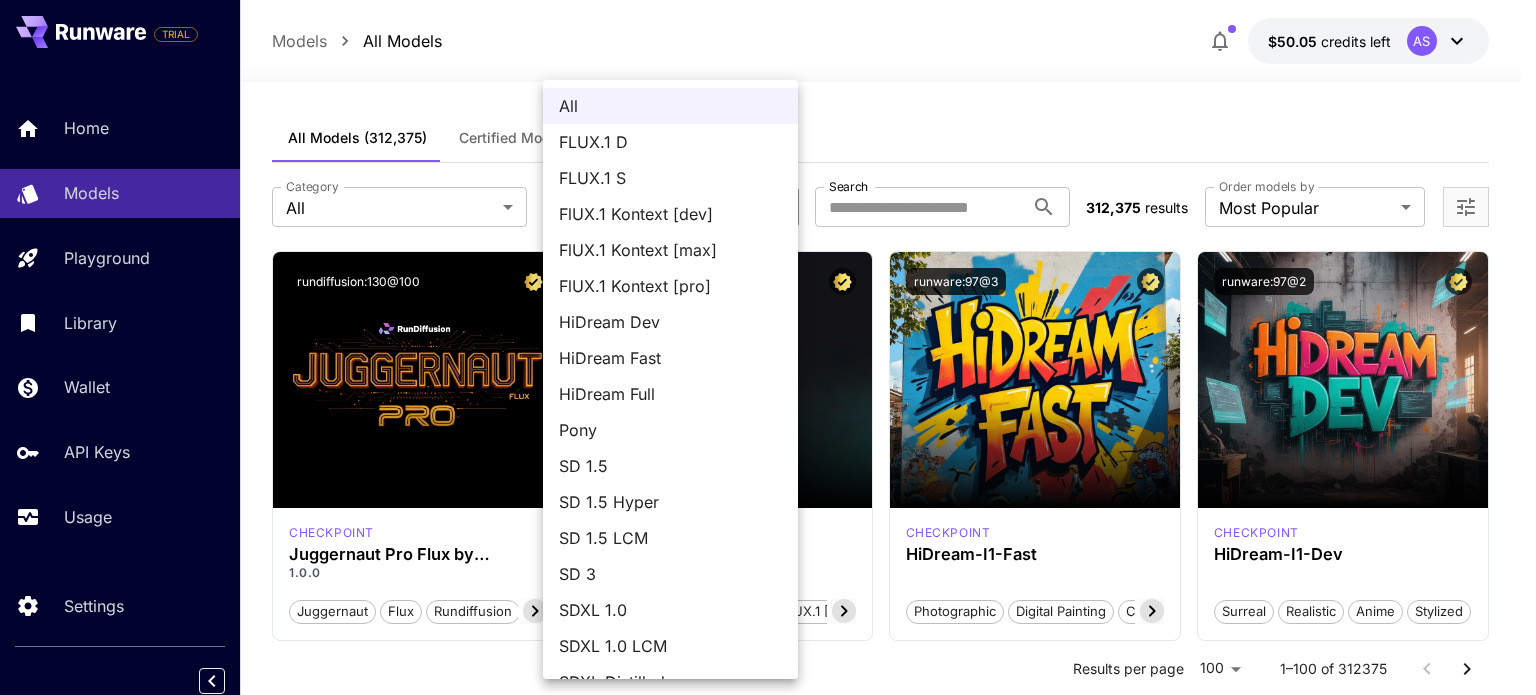 scroll, scrollTop: 0, scrollLeft: 0, axis: both 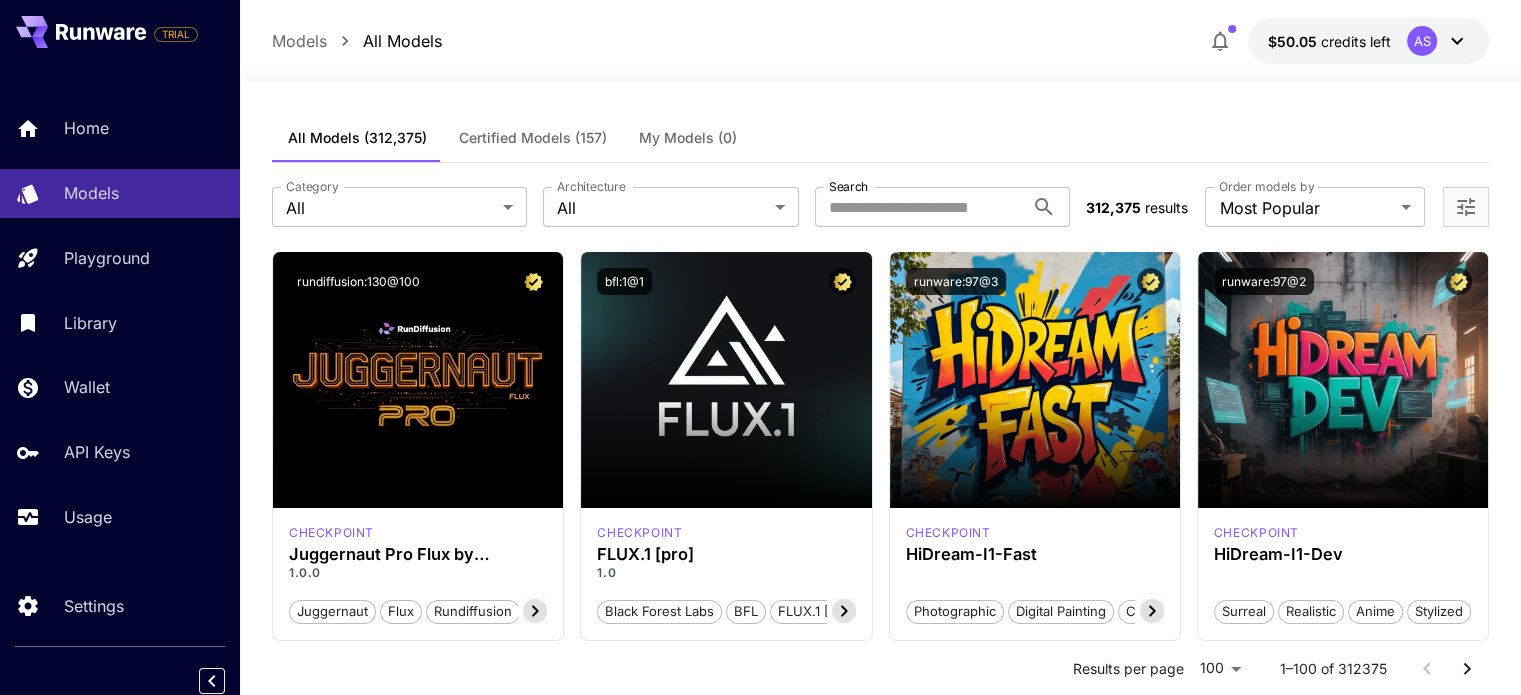 click on "**********" at bounding box center (880, 9594) 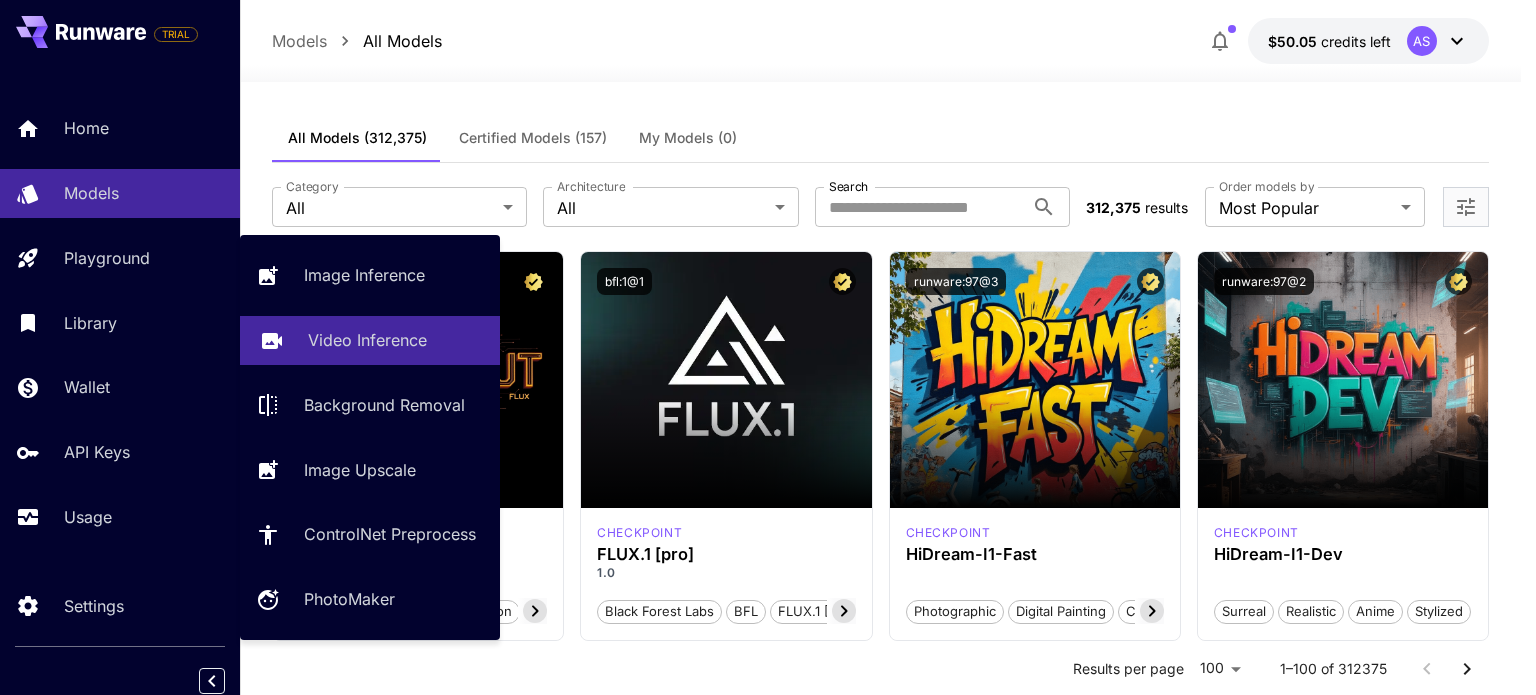 click on "Video Inference" at bounding box center (367, 340) 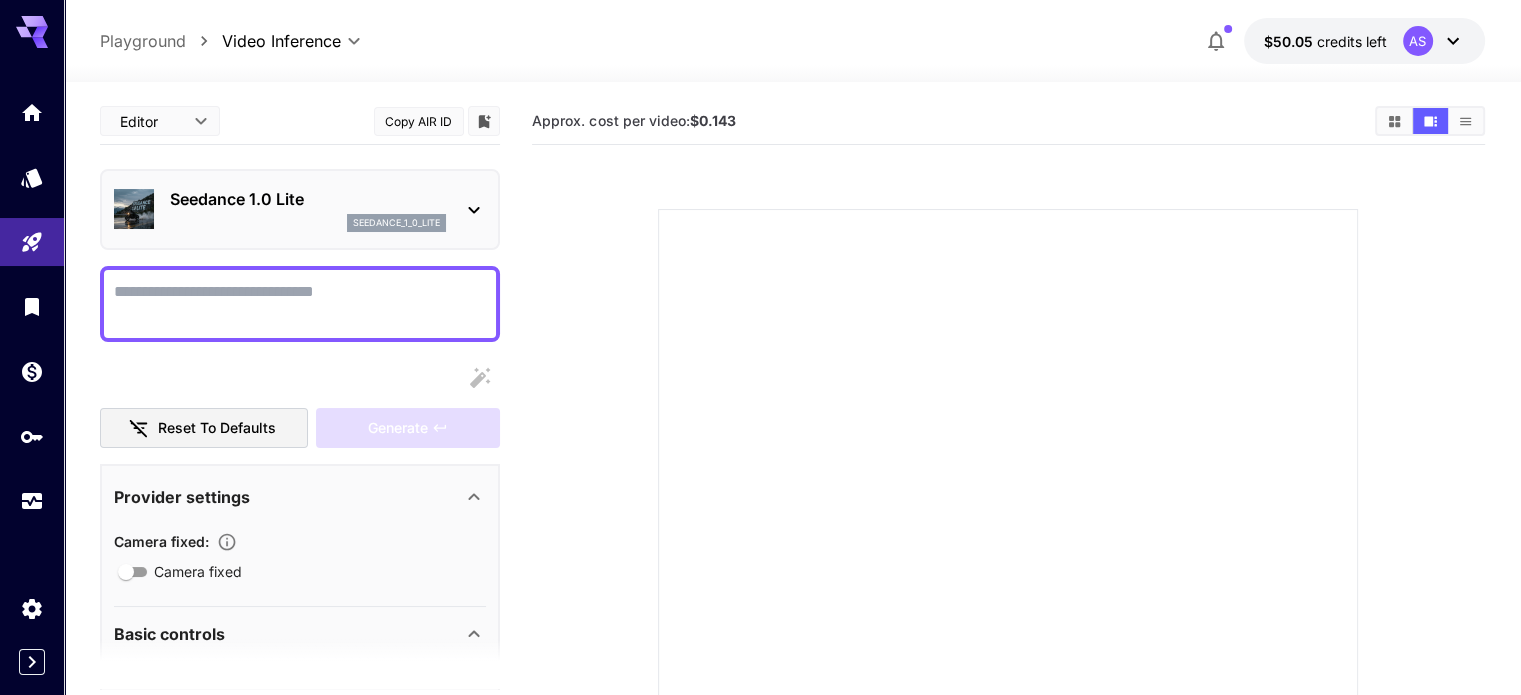 click on "seedance_1_0_lite" at bounding box center (308, 223) 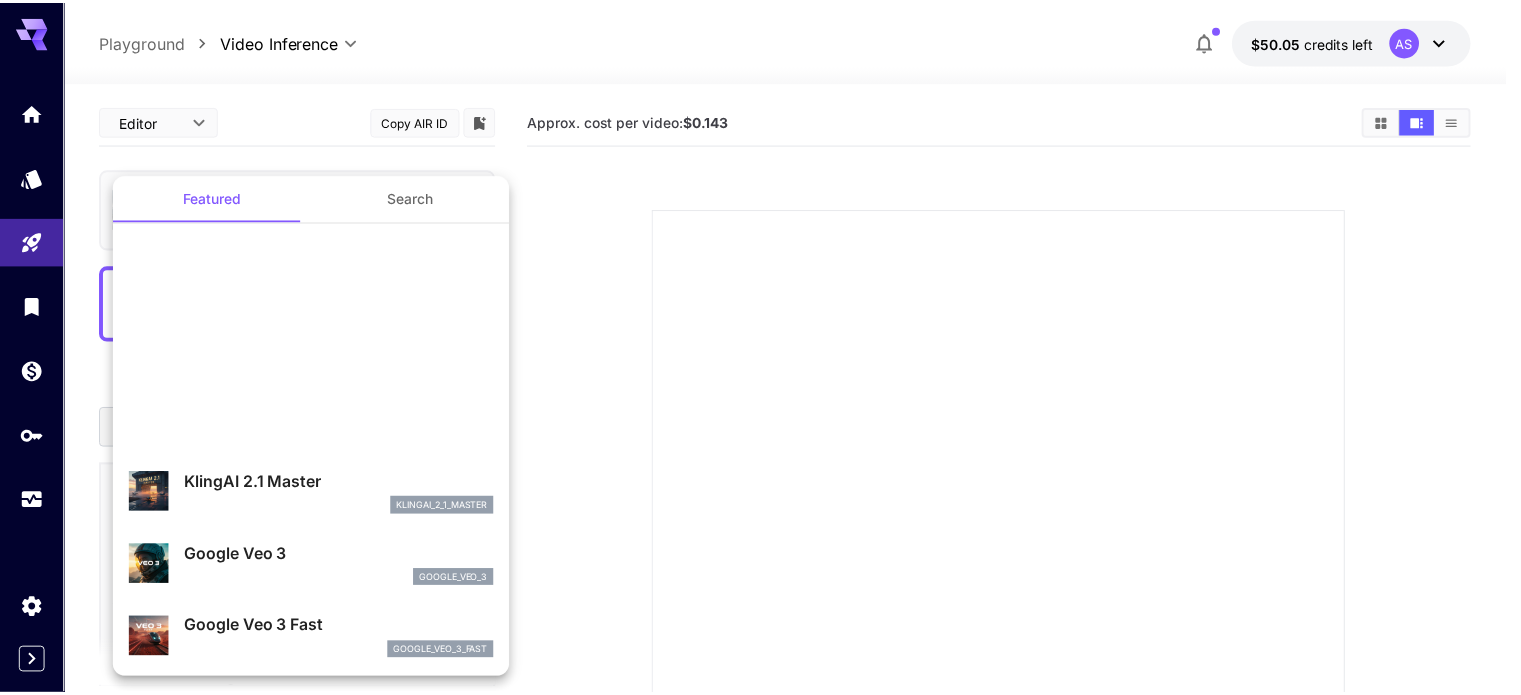 scroll, scrollTop: 0, scrollLeft: 0, axis: both 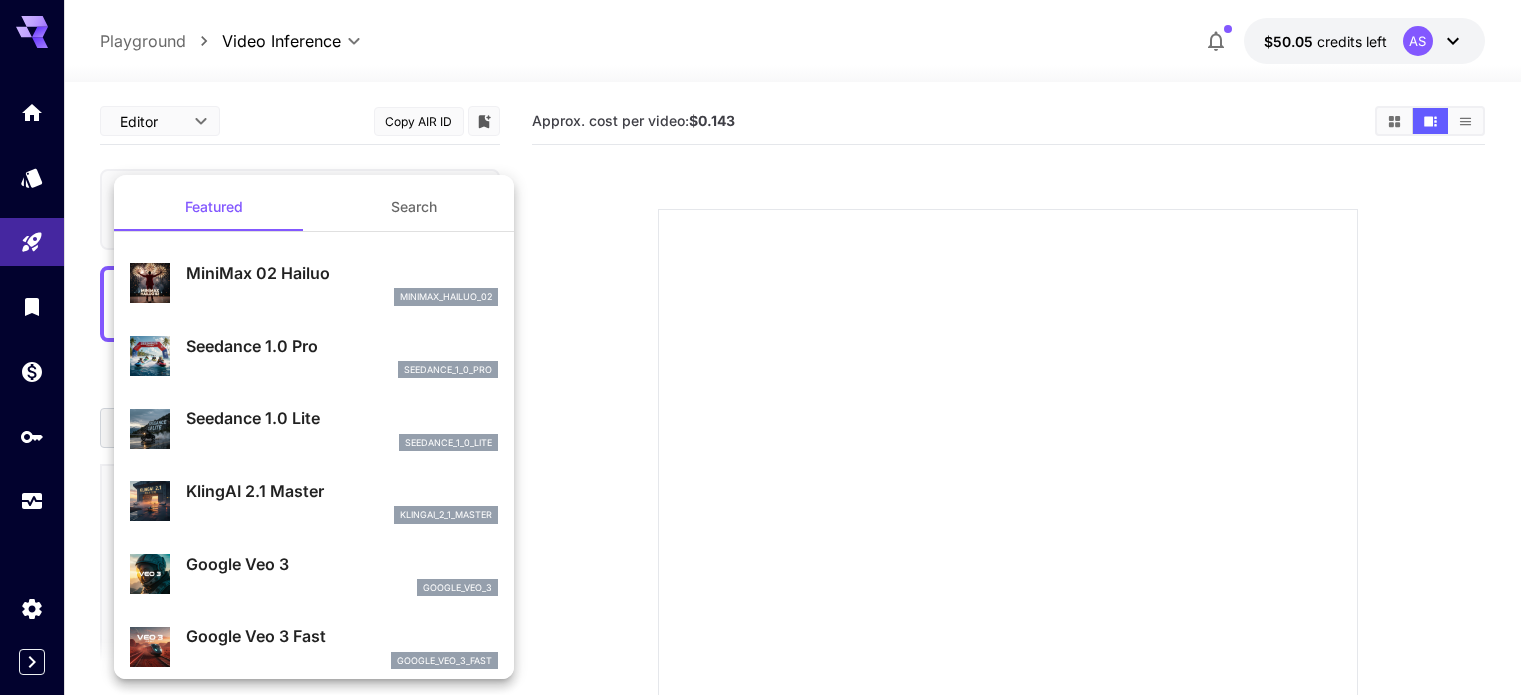 drag, startPoint x: 579, startPoint y: 261, endPoint x: 114, endPoint y: 260, distance: 465.00107 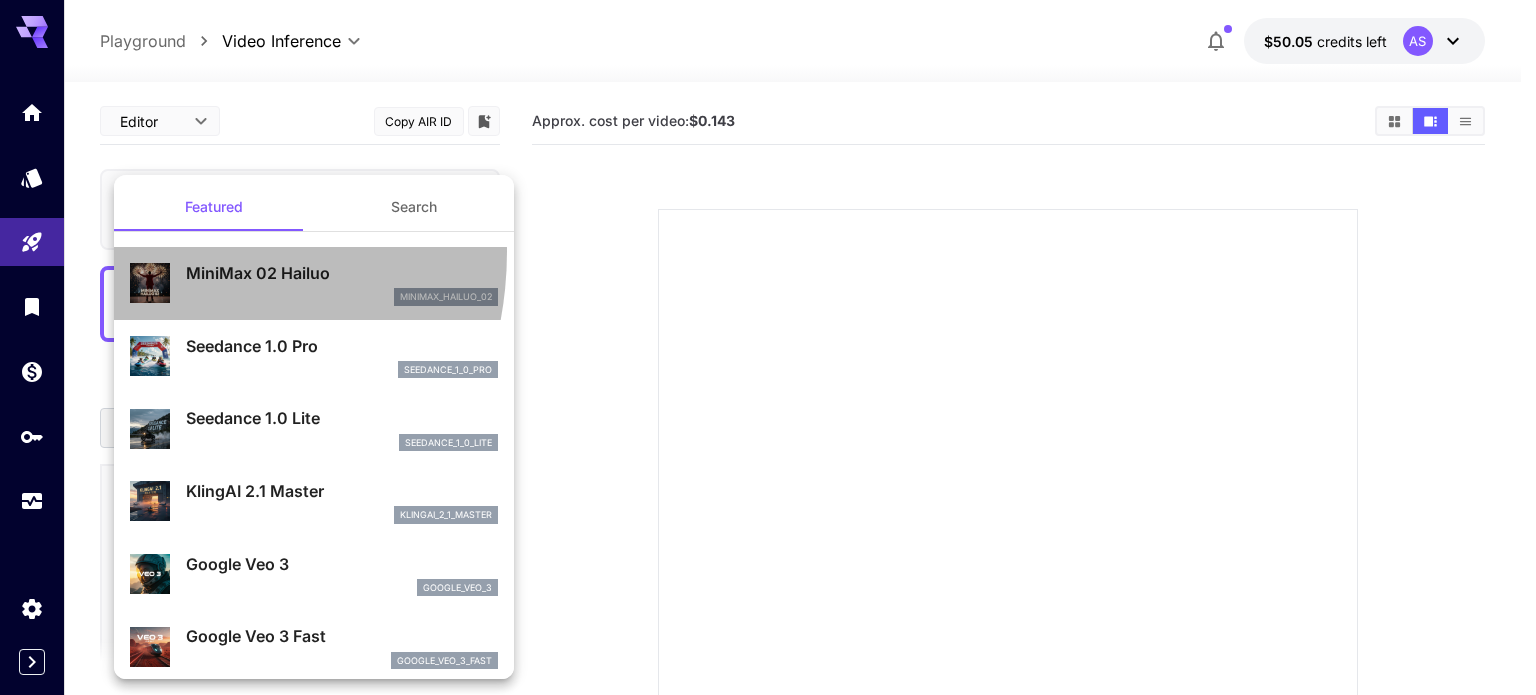 drag, startPoint x: 187, startPoint y: 259, endPoint x: 331, endPoint y: 264, distance: 144.08678 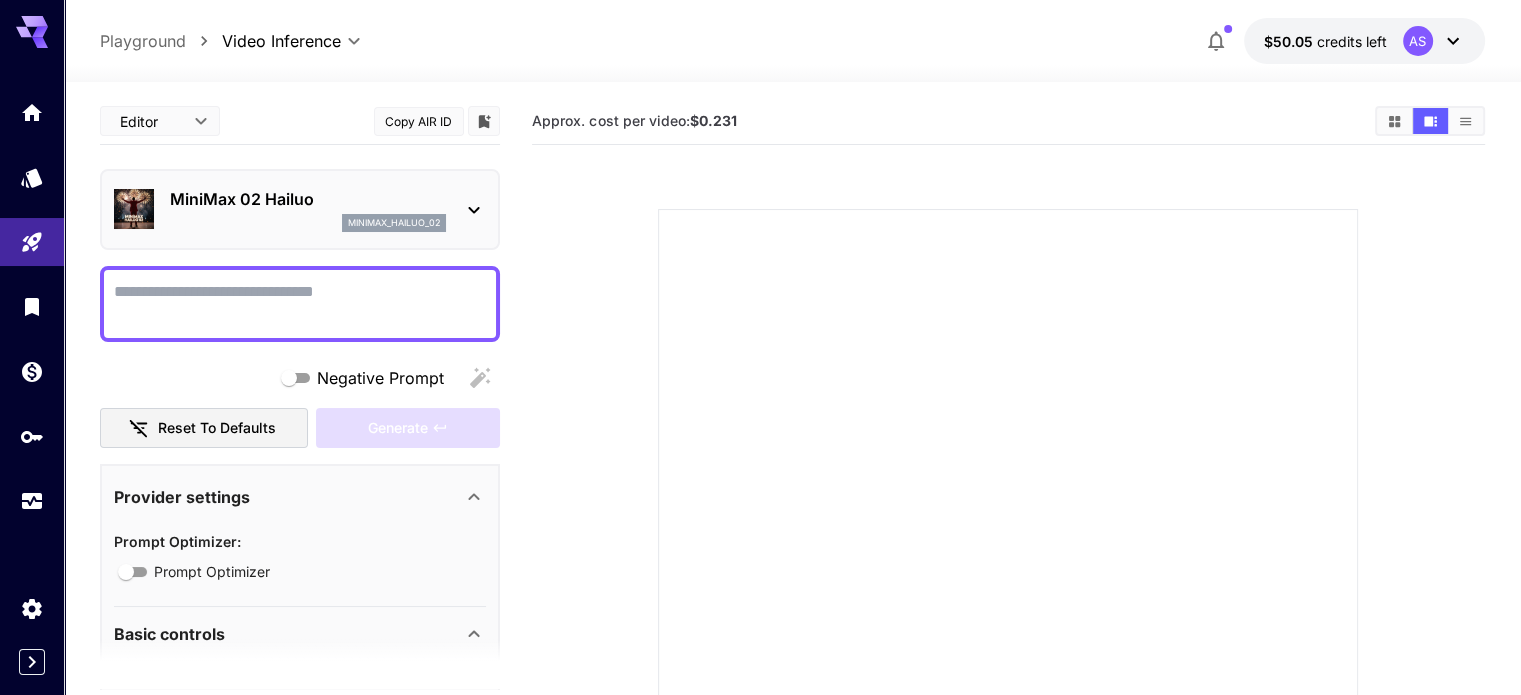 click on "MiniMax 02 Hailuo minimax_hailuo_02" at bounding box center [285, 263] 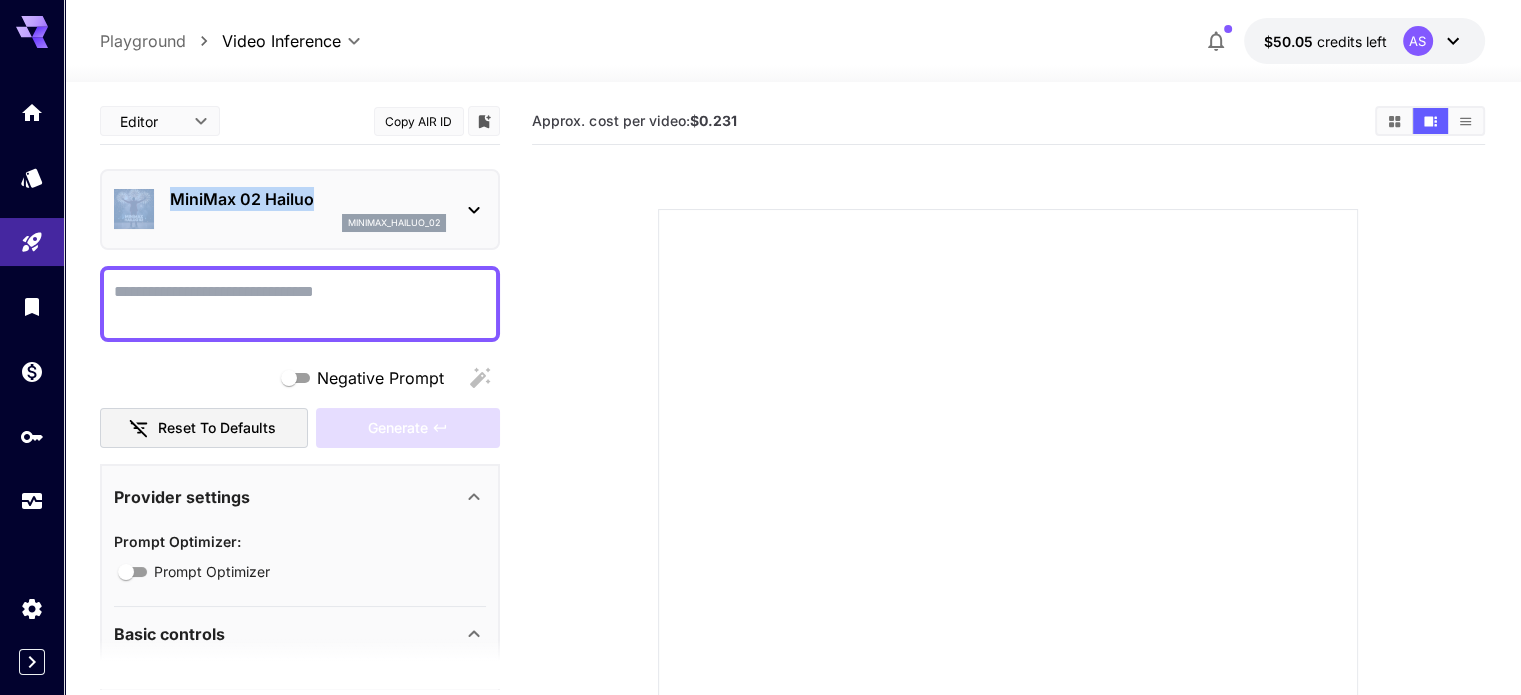 drag, startPoint x: 117, startPoint y: 154, endPoint x: 316, endPoint y: 189, distance: 202.05444 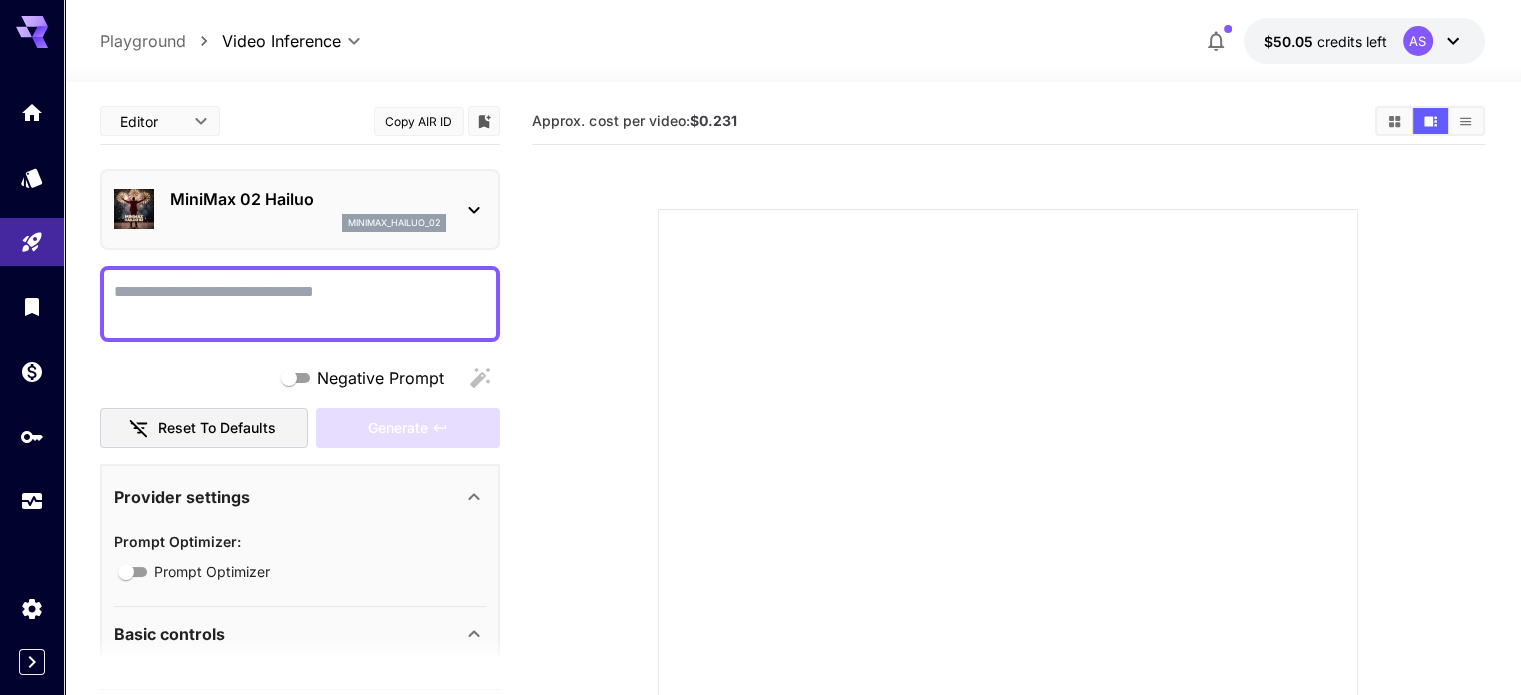 click on "Negative Prompt" at bounding box center (300, 378) 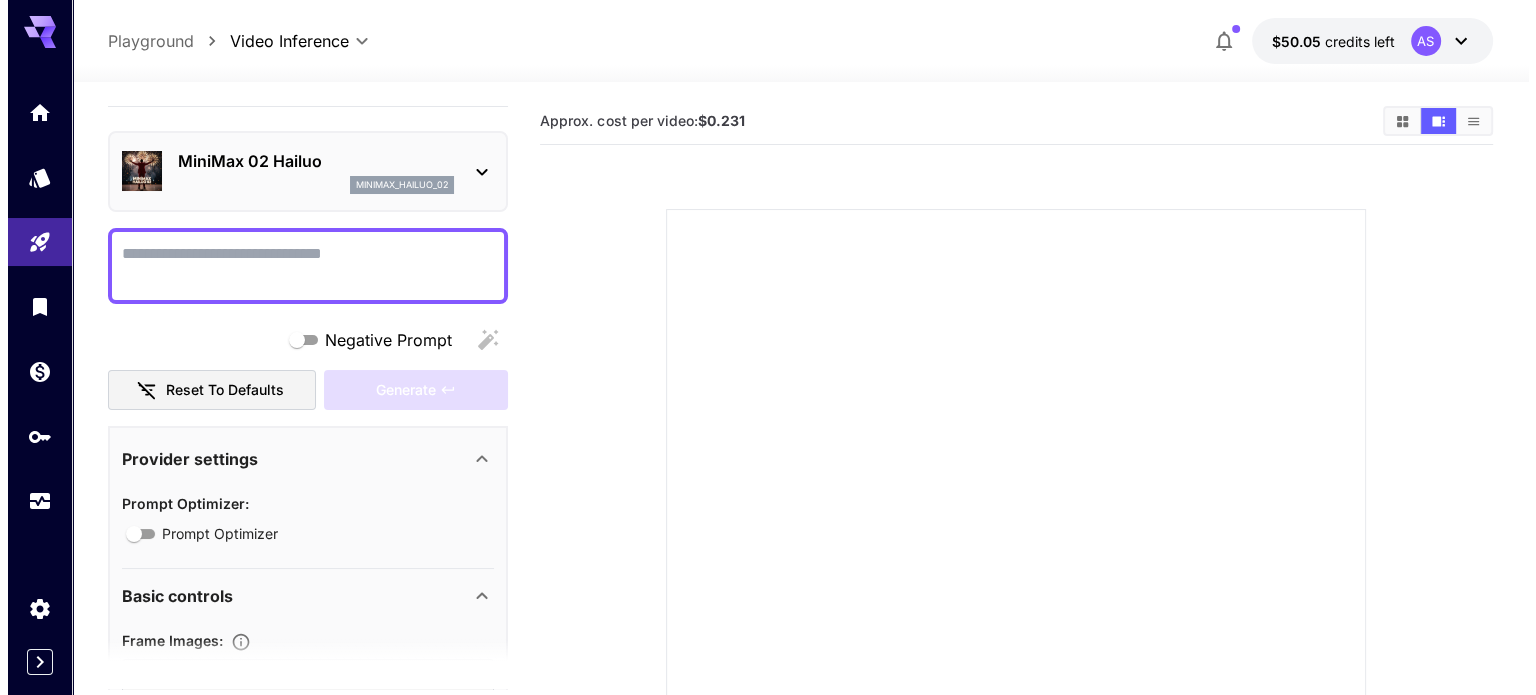 scroll, scrollTop: 0, scrollLeft: 0, axis: both 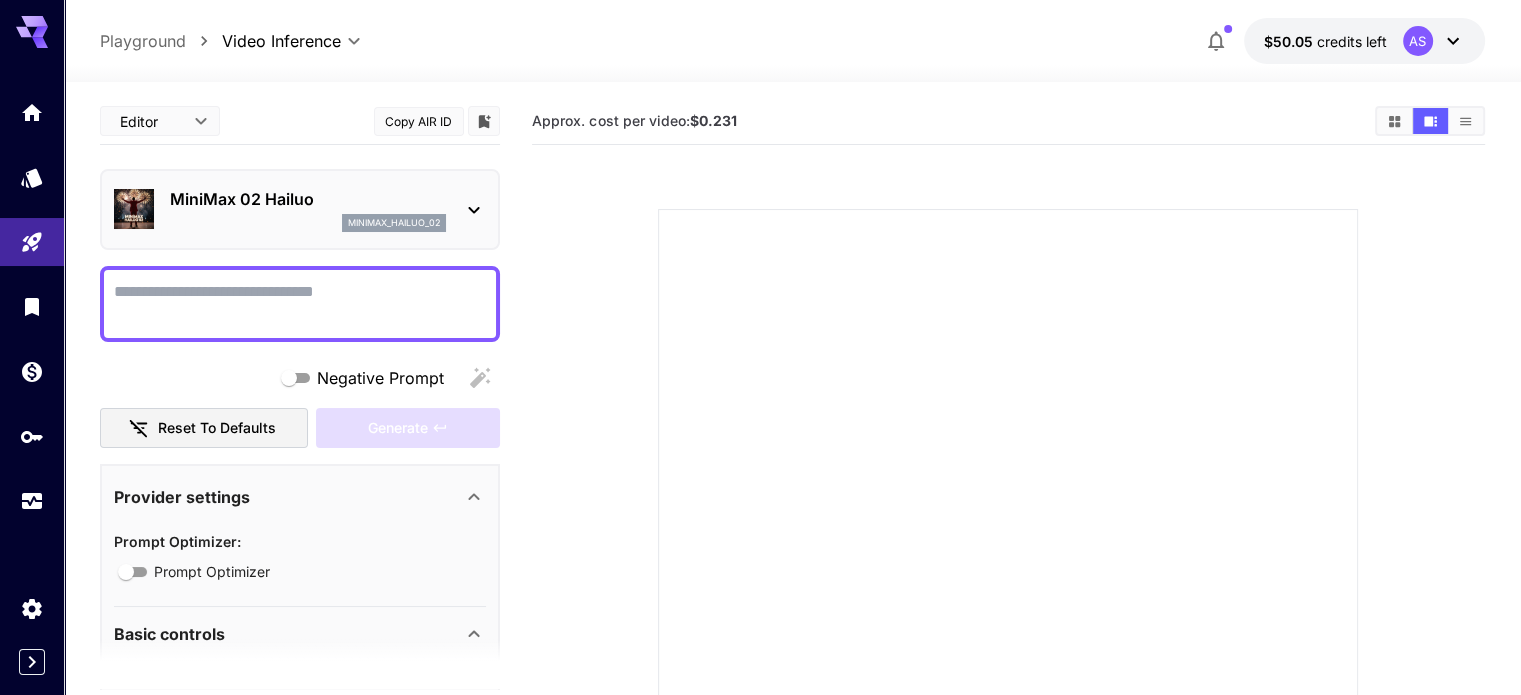click on "MiniMax 02 Hailuo minimax_hailuo_02" at bounding box center (300, 209) 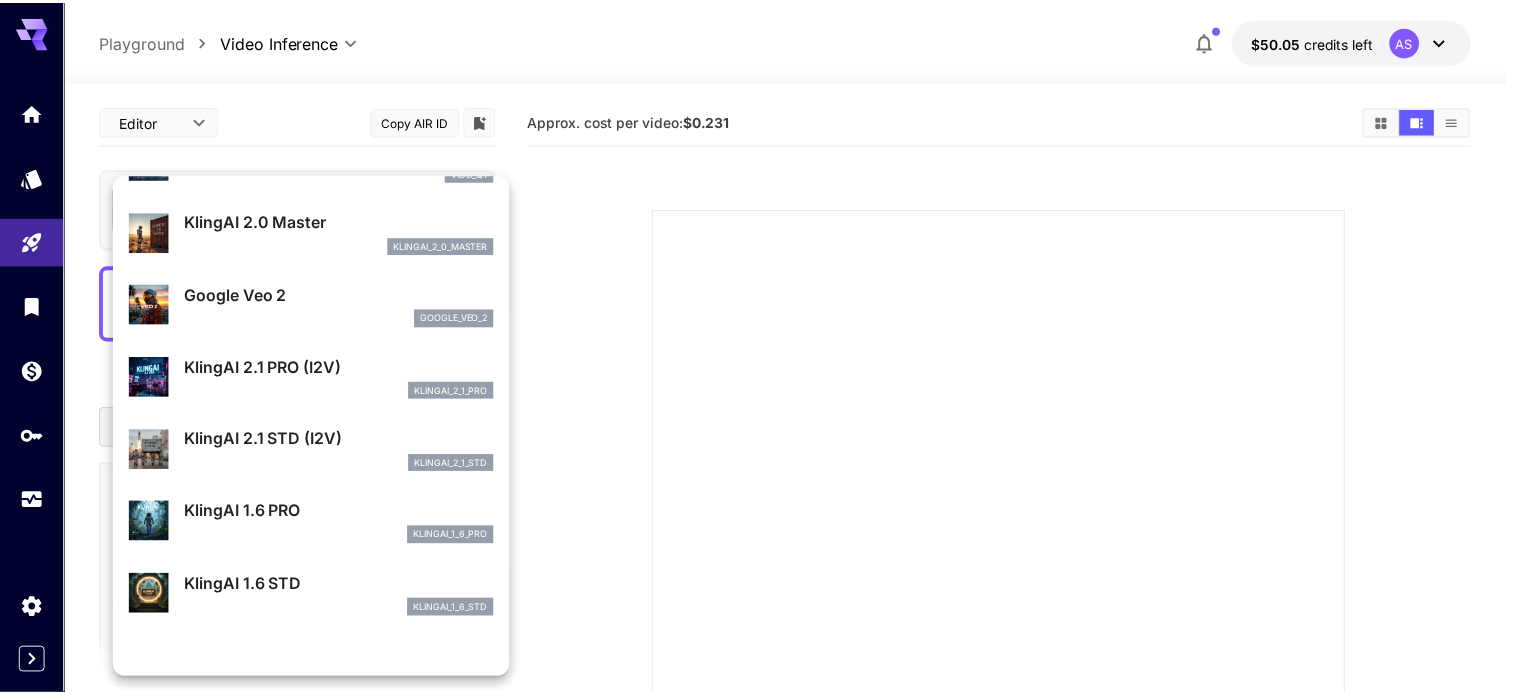scroll, scrollTop: 701, scrollLeft: 0, axis: vertical 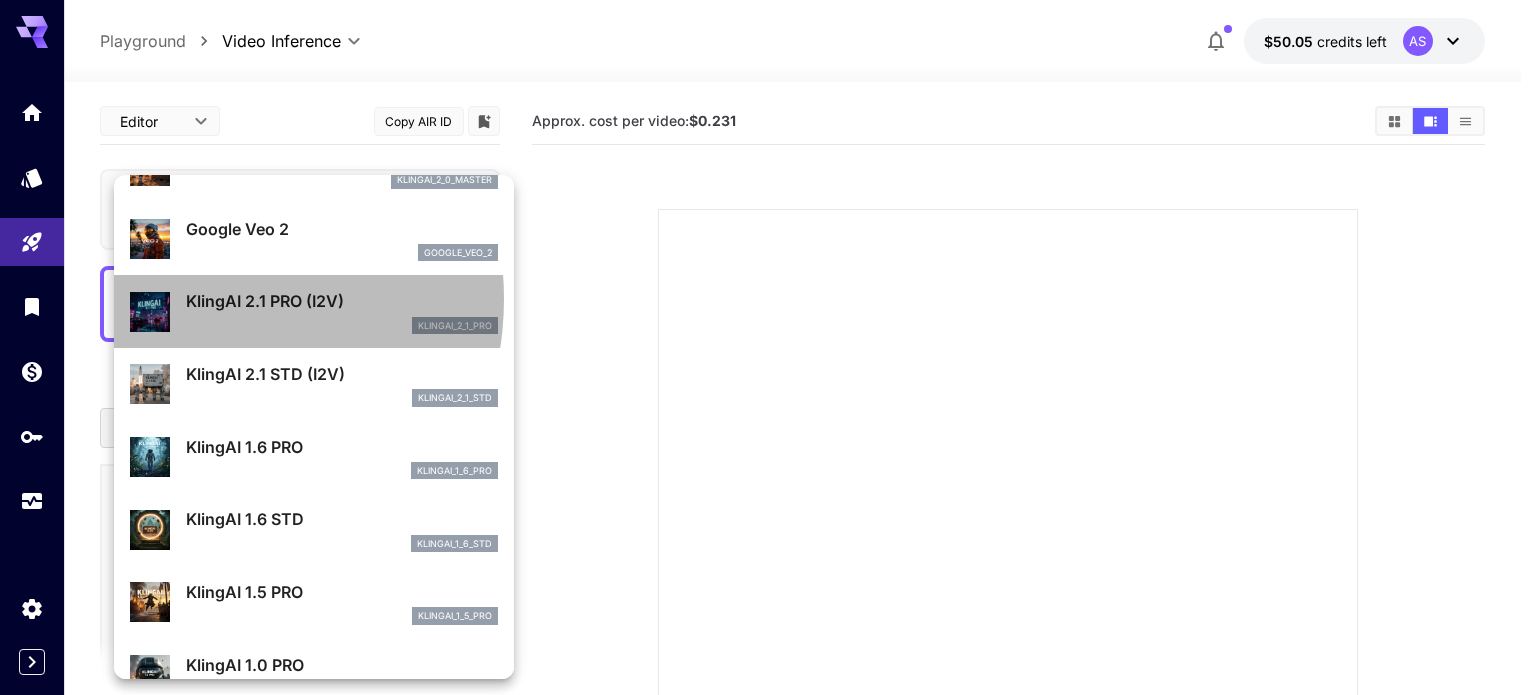 drag, startPoint x: 185, startPoint y: 299, endPoint x: 293, endPoint y: 295, distance: 108.07405 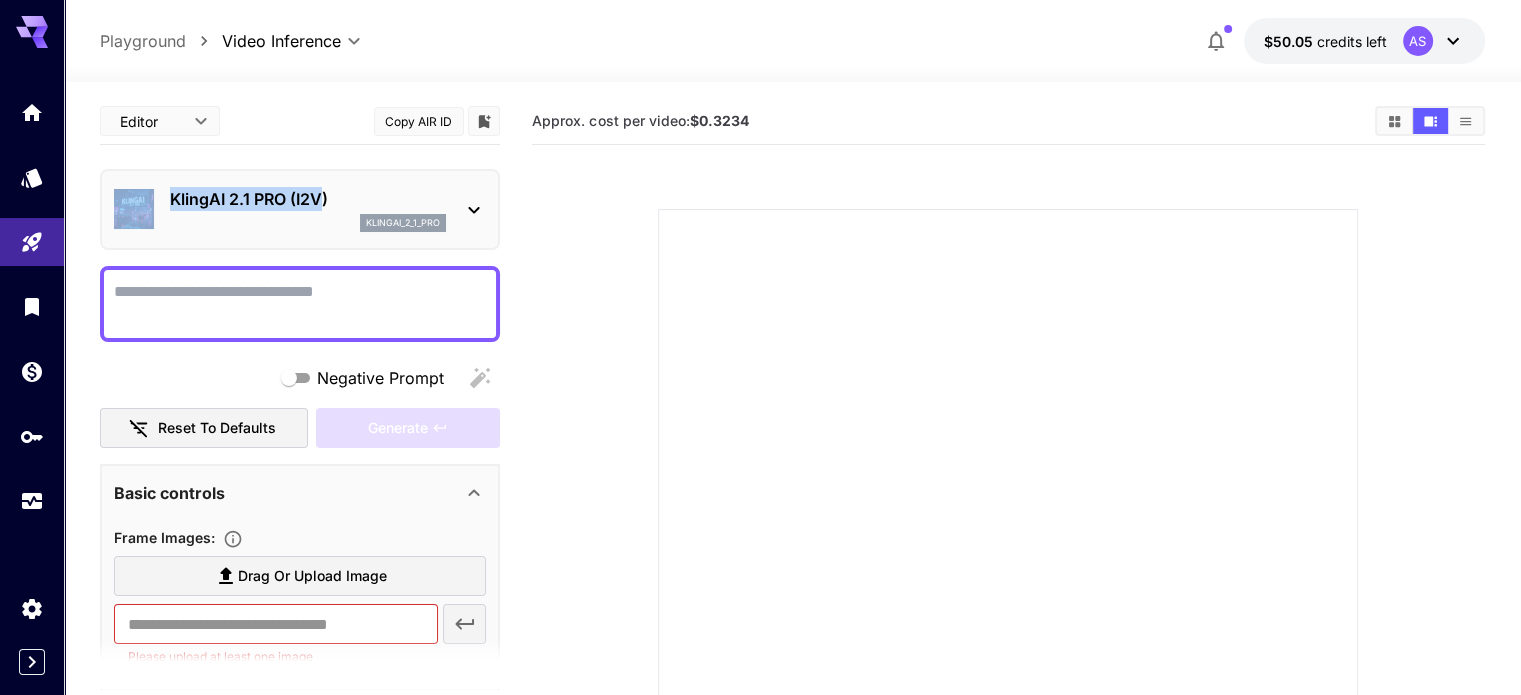 drag, startPoint x: 120, startPoint y: 163, endPoint x: 325, endPoint y: 187, distance: 206.4001 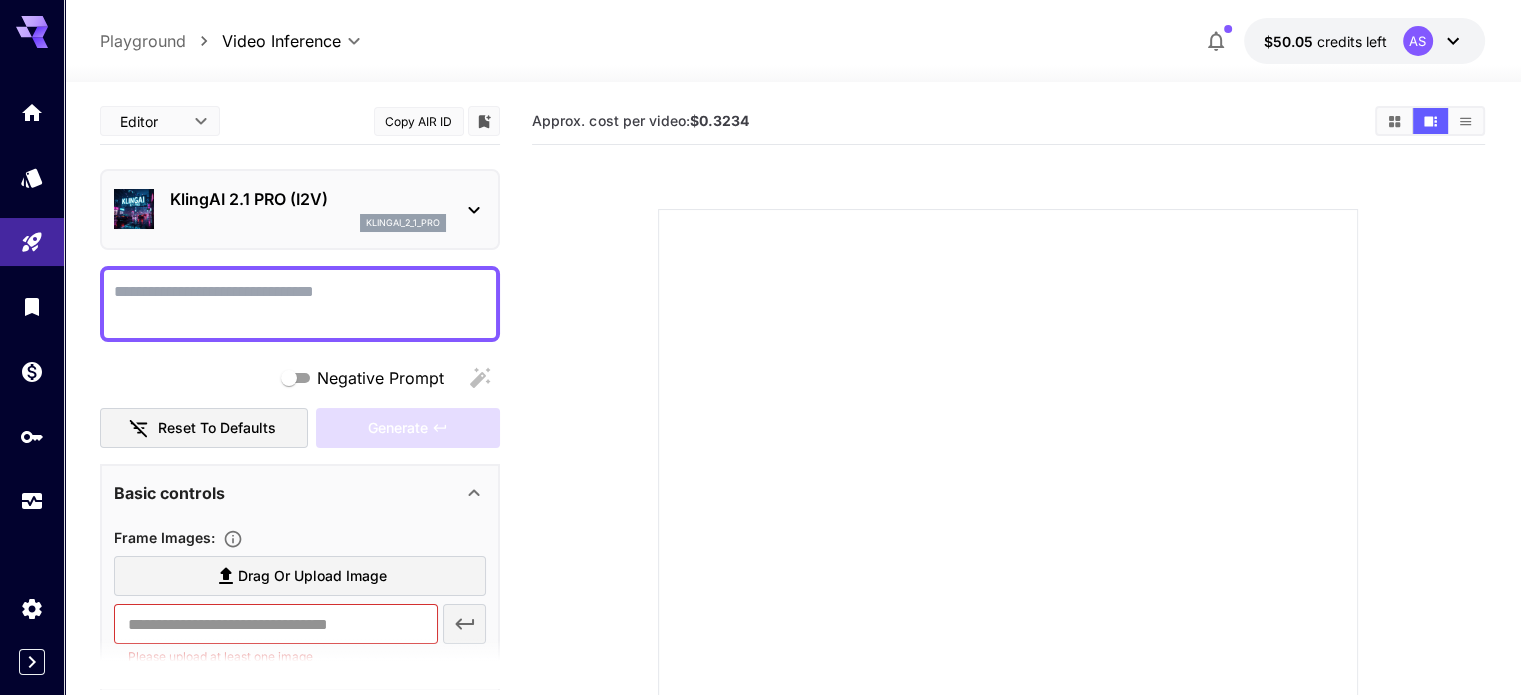 click at bounding box center (1008, 535) 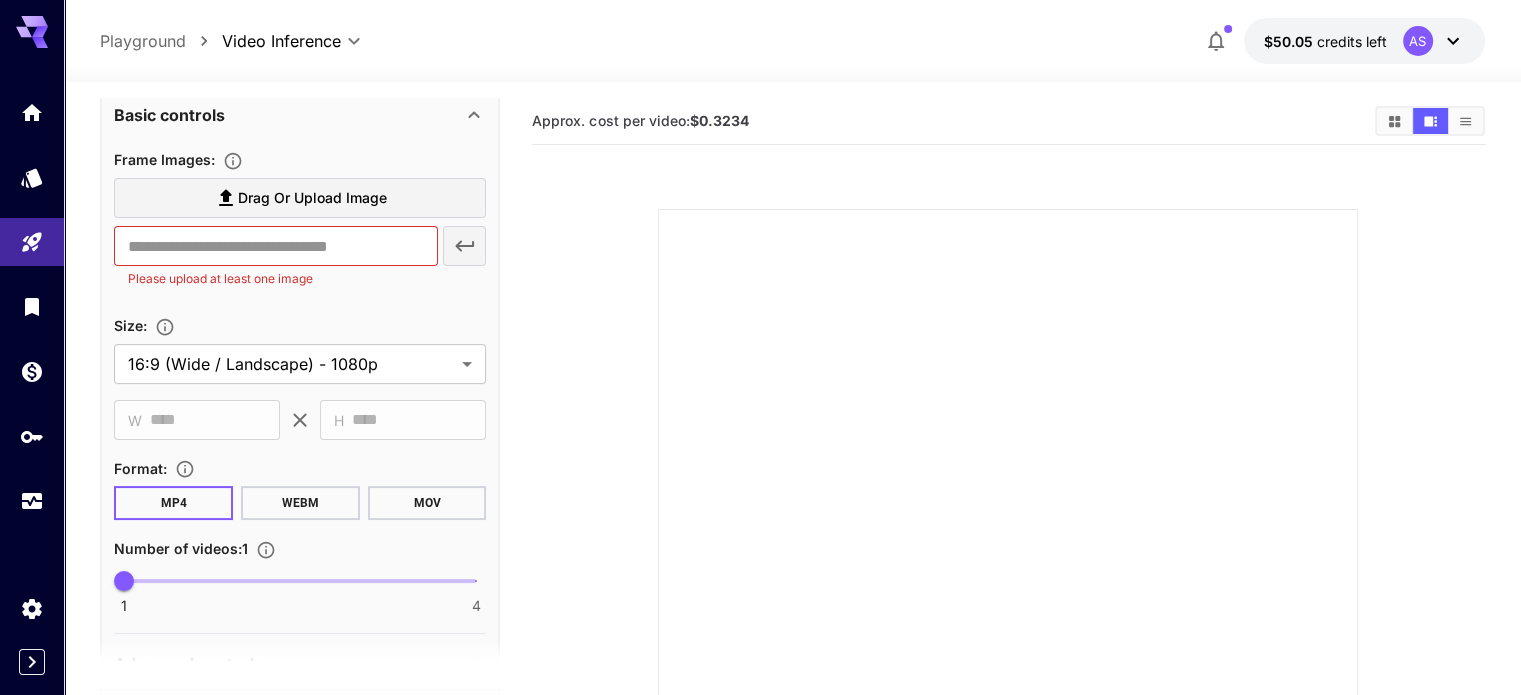 scroll, scrollTop: 300, scrollLeft: 0, axis: vertical 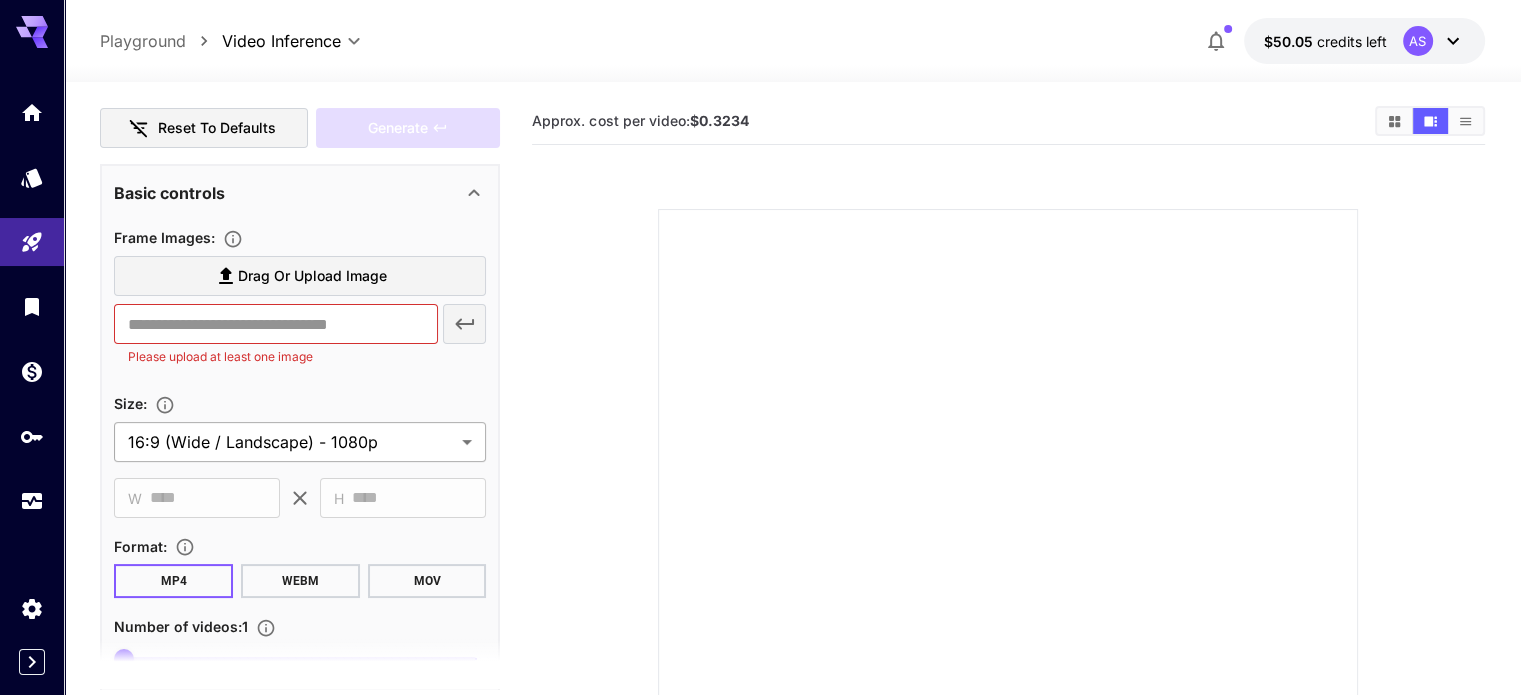 click on "**********" at bounding box center [760, 484] 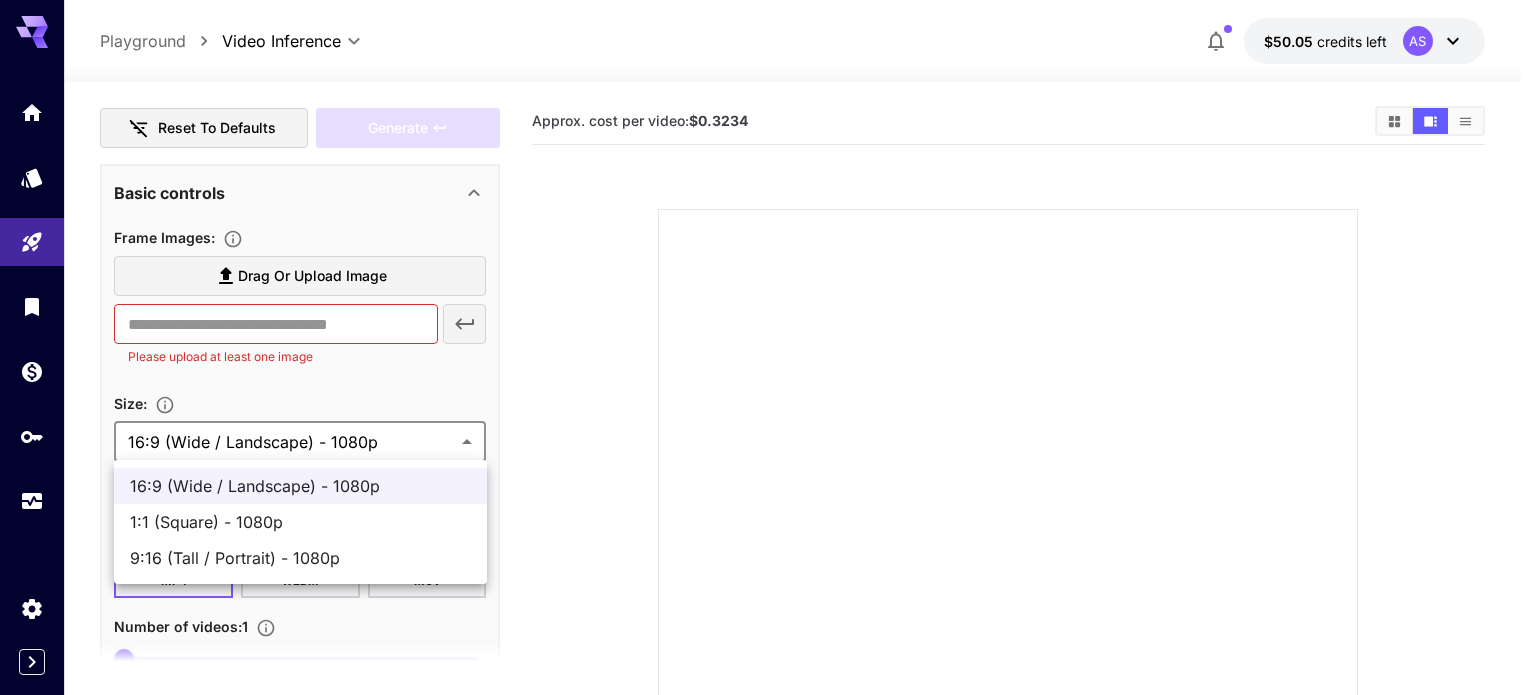 click at bounding box center (768, 347) 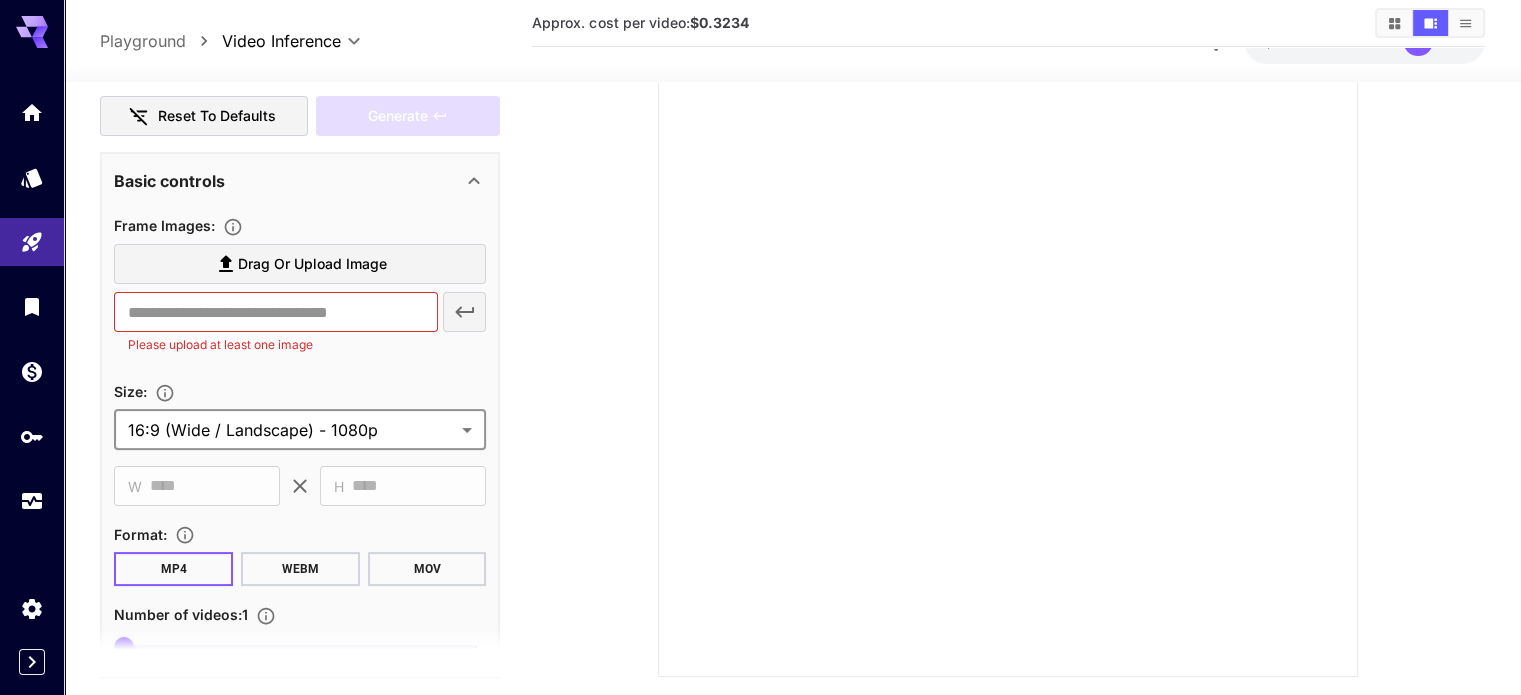 scroll, scrollTop: 273, scrollLeft: 0, axis: vertical 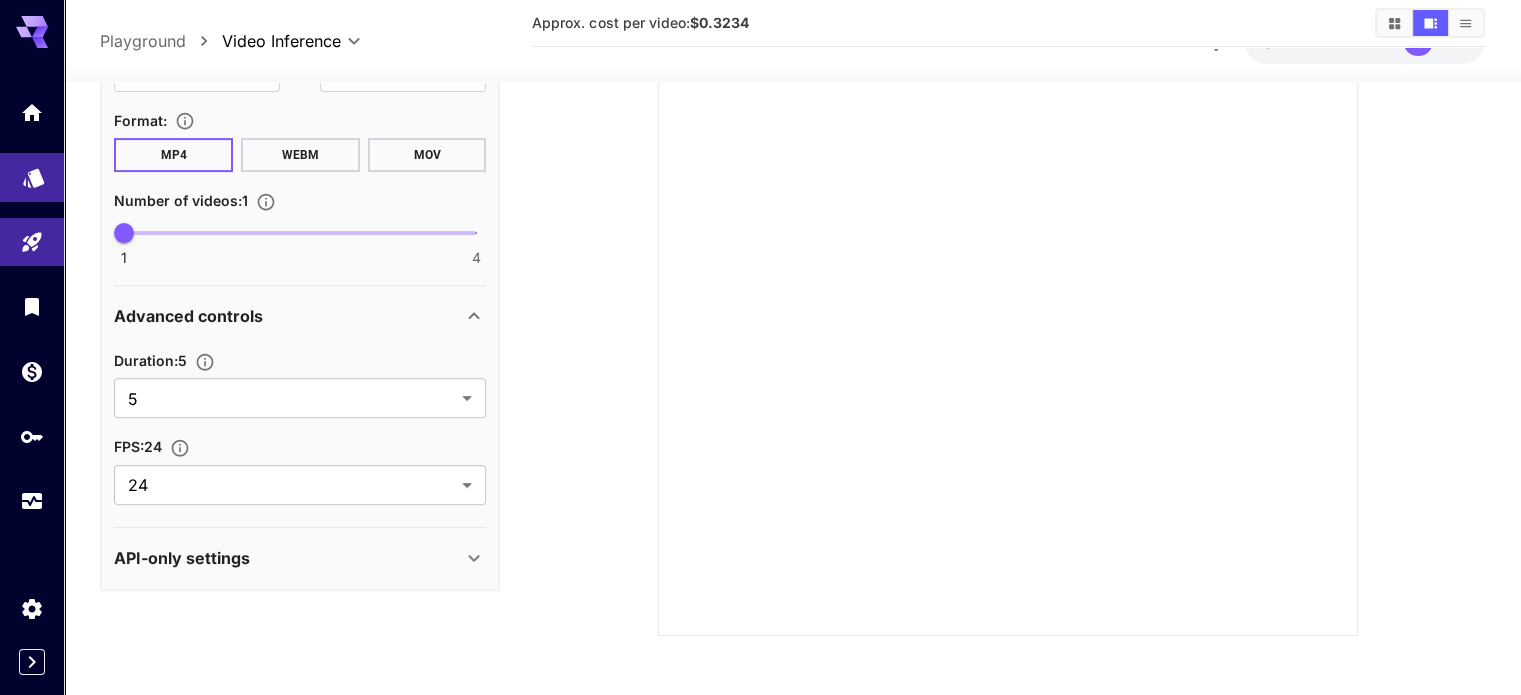 click at bounding box center (32, 177) 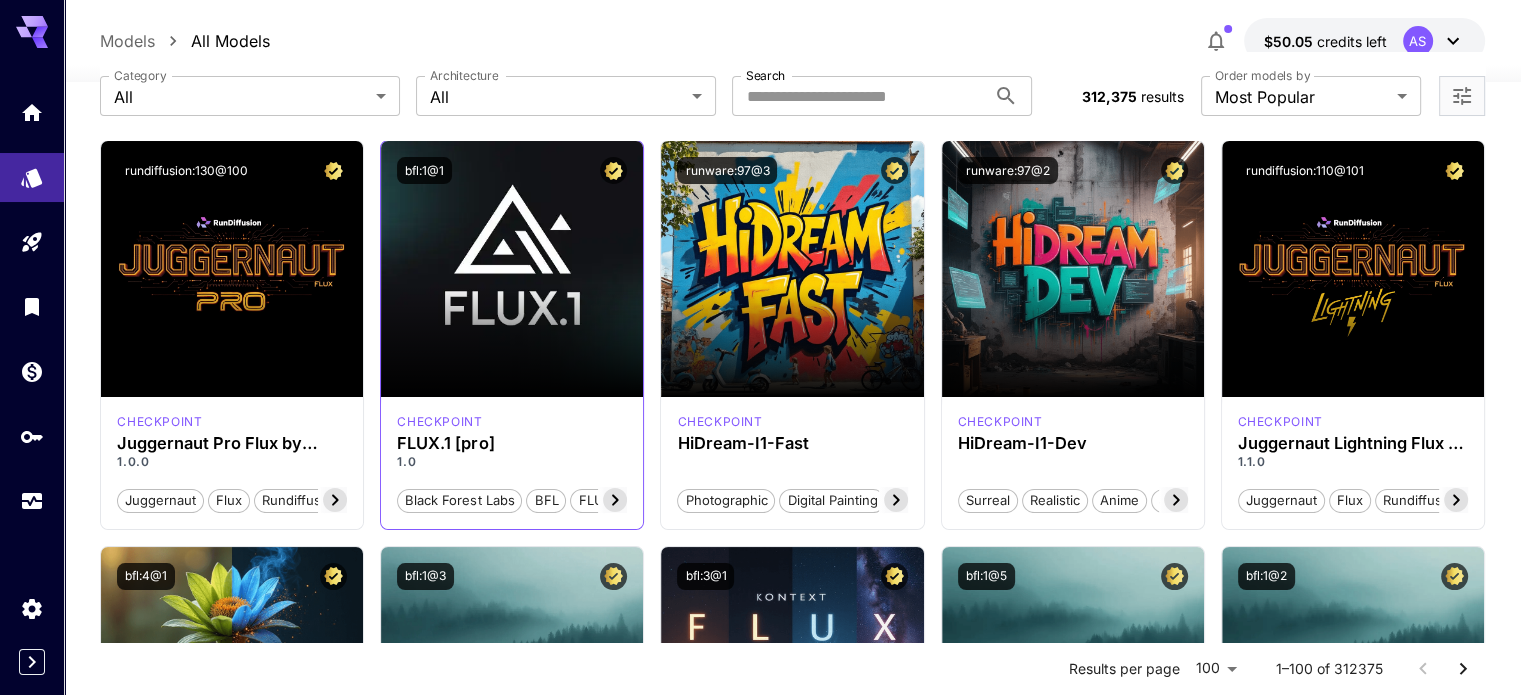 scroll, scrollTop: 0, scrollLeft: 0, axis: both 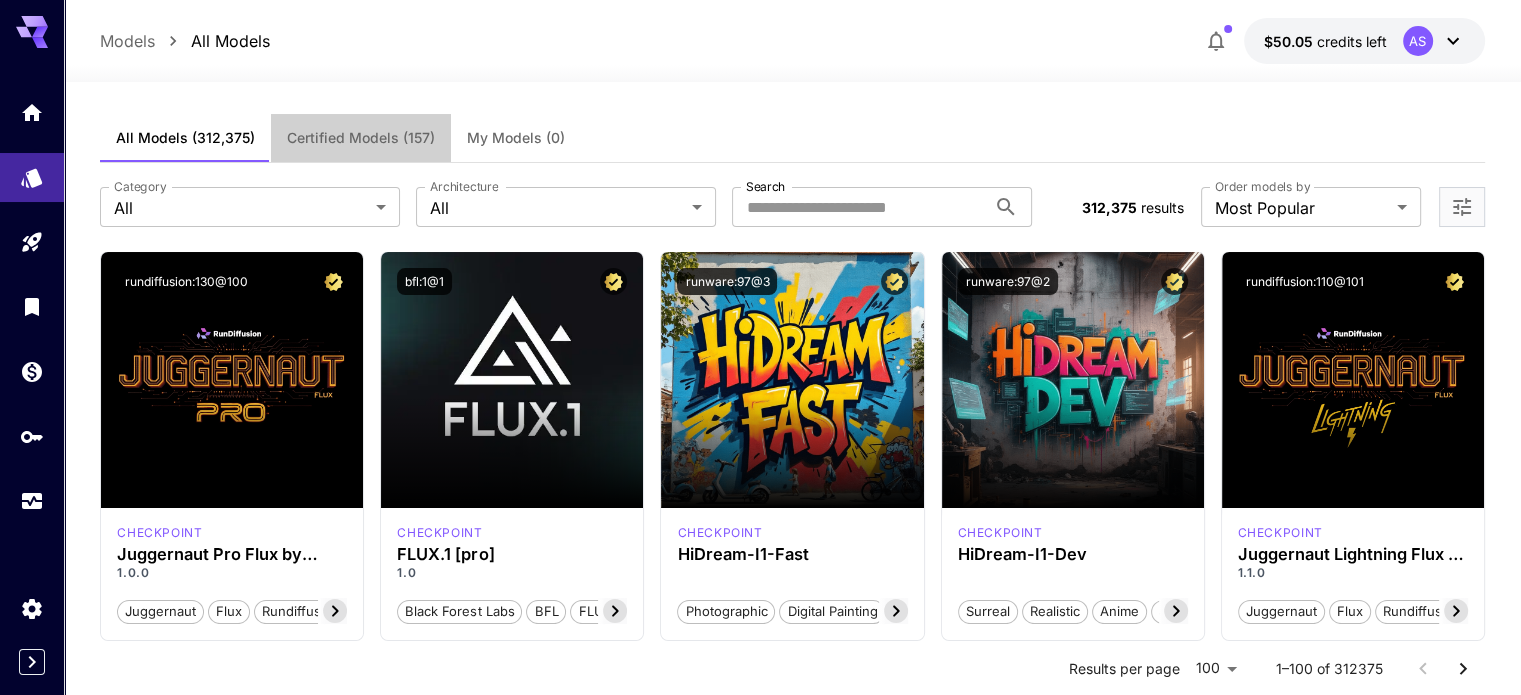 click on "Certified Models (157)" at bounding box center [361, 138] 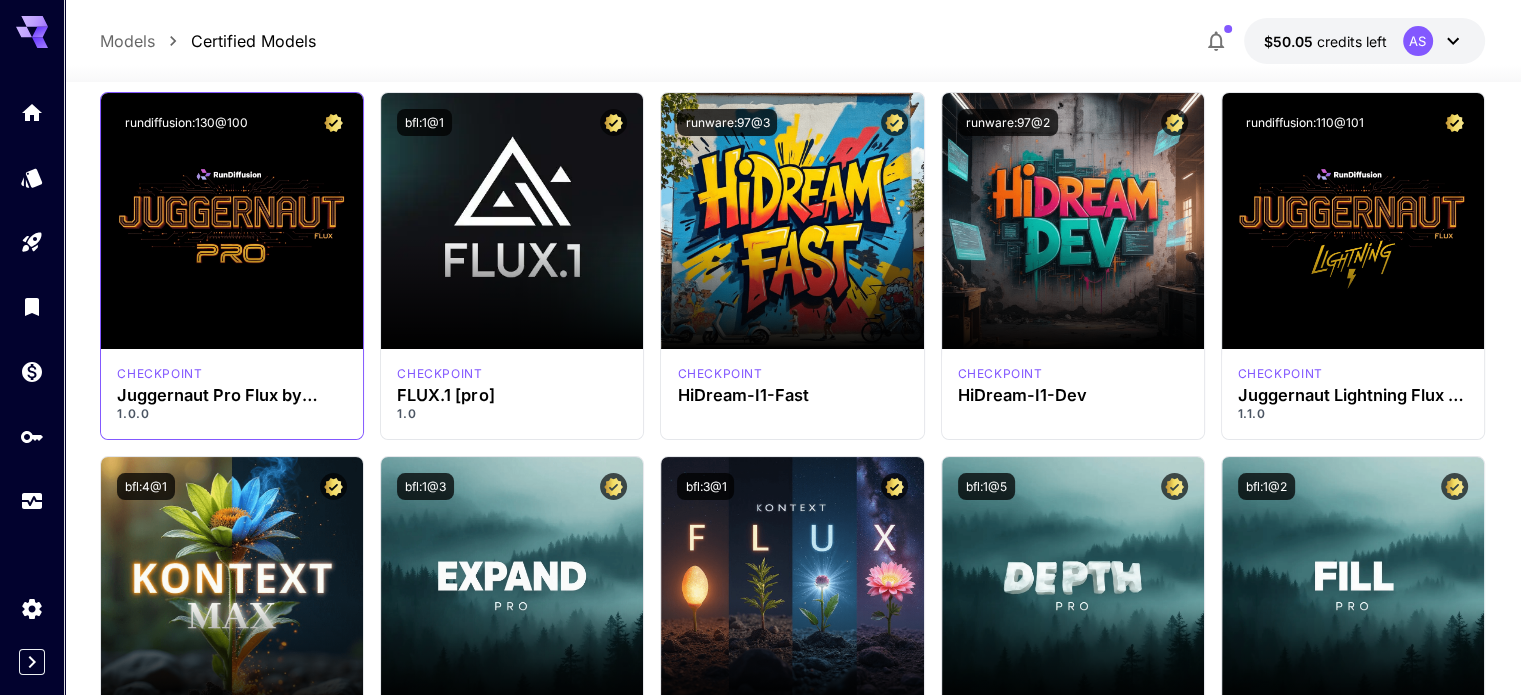 scroll, scrollTop: 0, scrollLeft: 0, axis: both 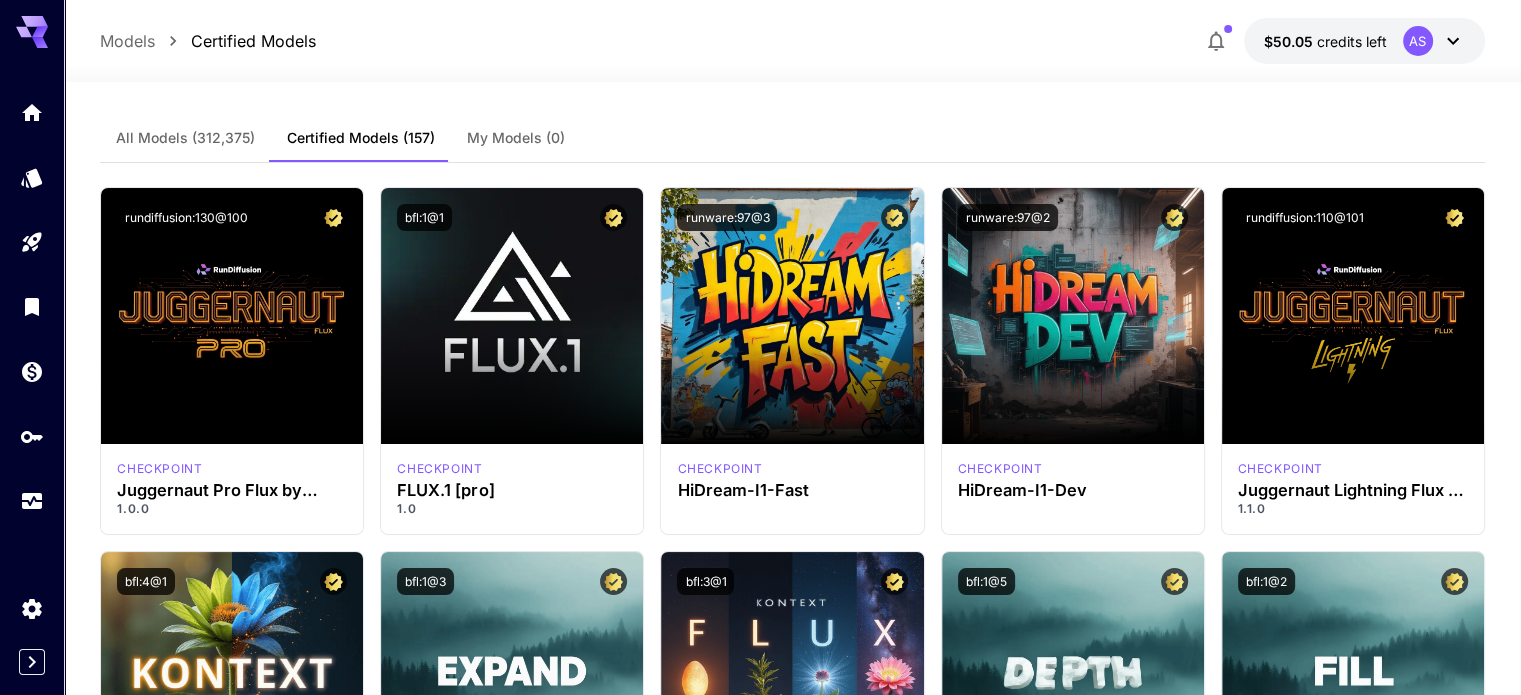 click on "All Models (312,375)" at bounding box center [185, 138] 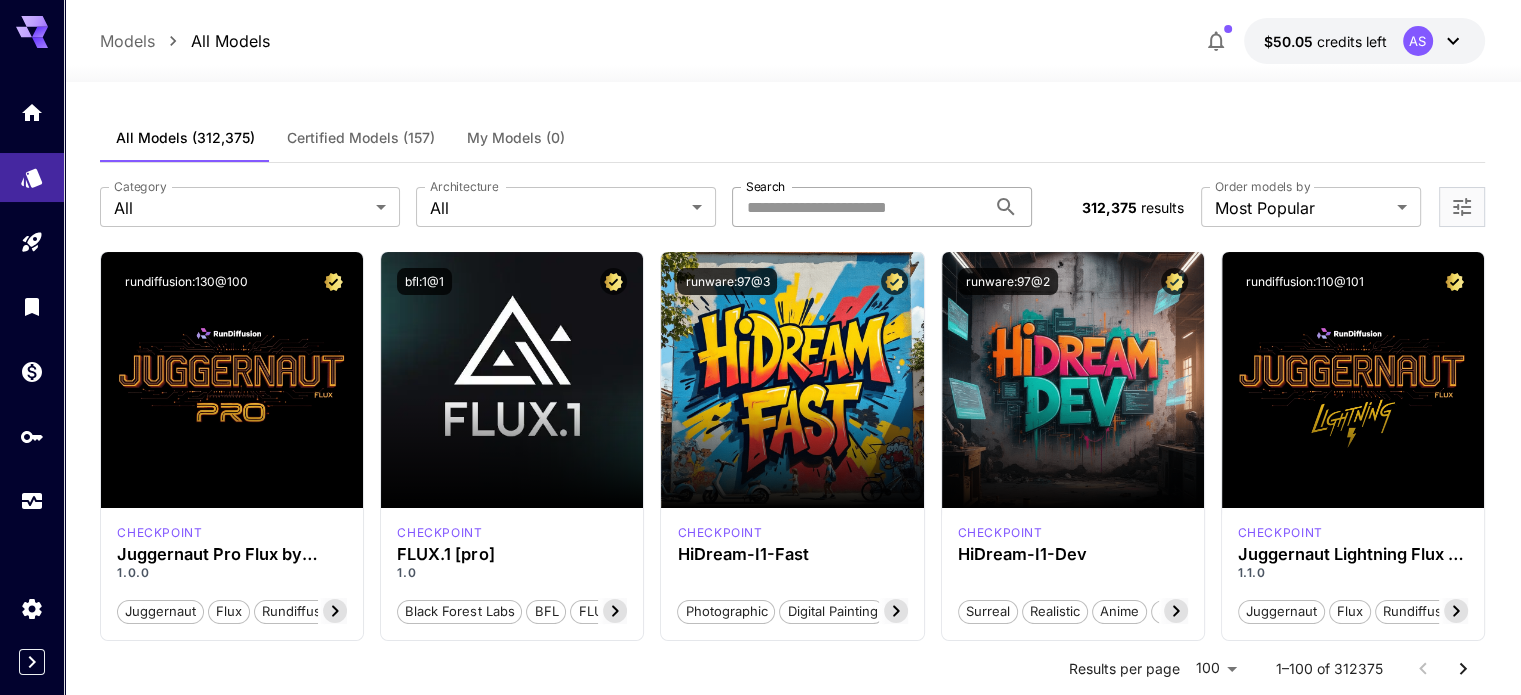 click on "Search" at bounding box center (859, 207) 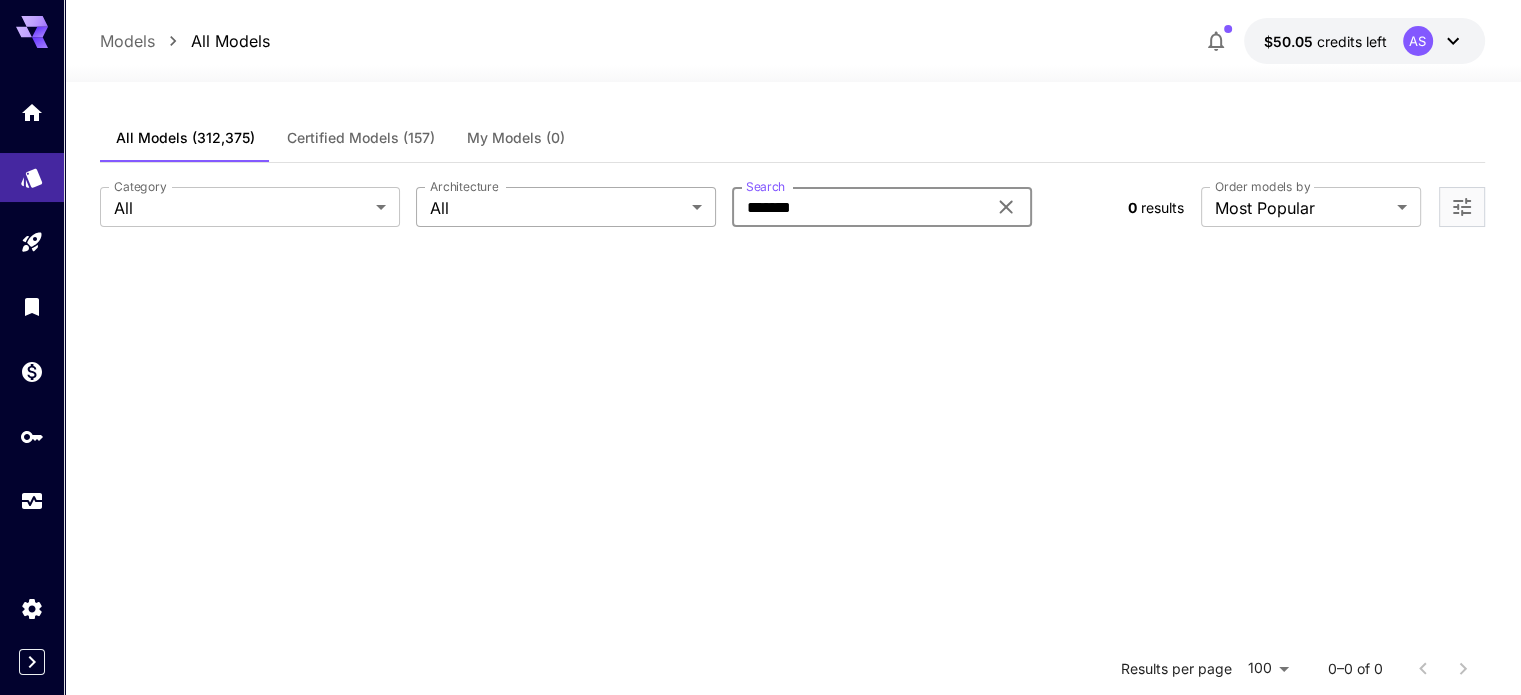 type on "*******" 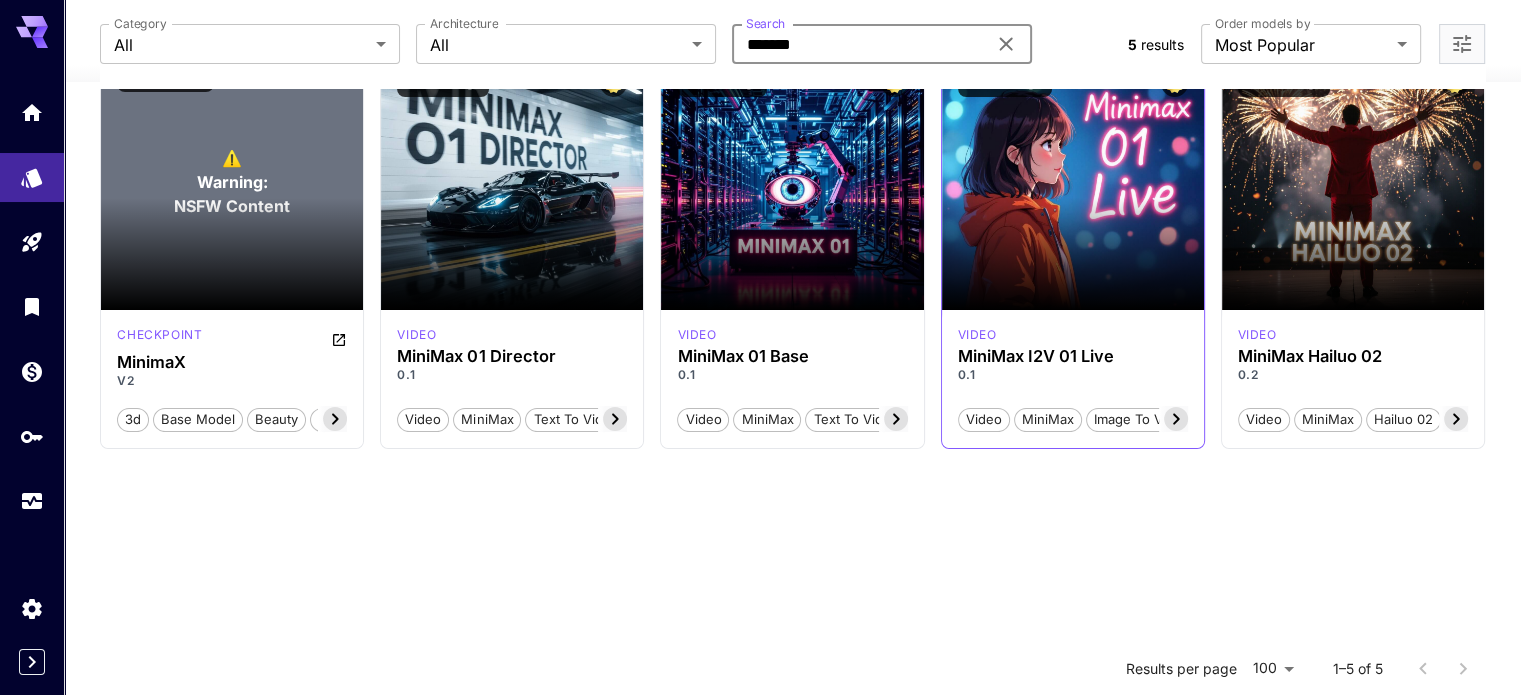 scroll, scrollTop: 300, scrollLeft: 0, axis: vertical 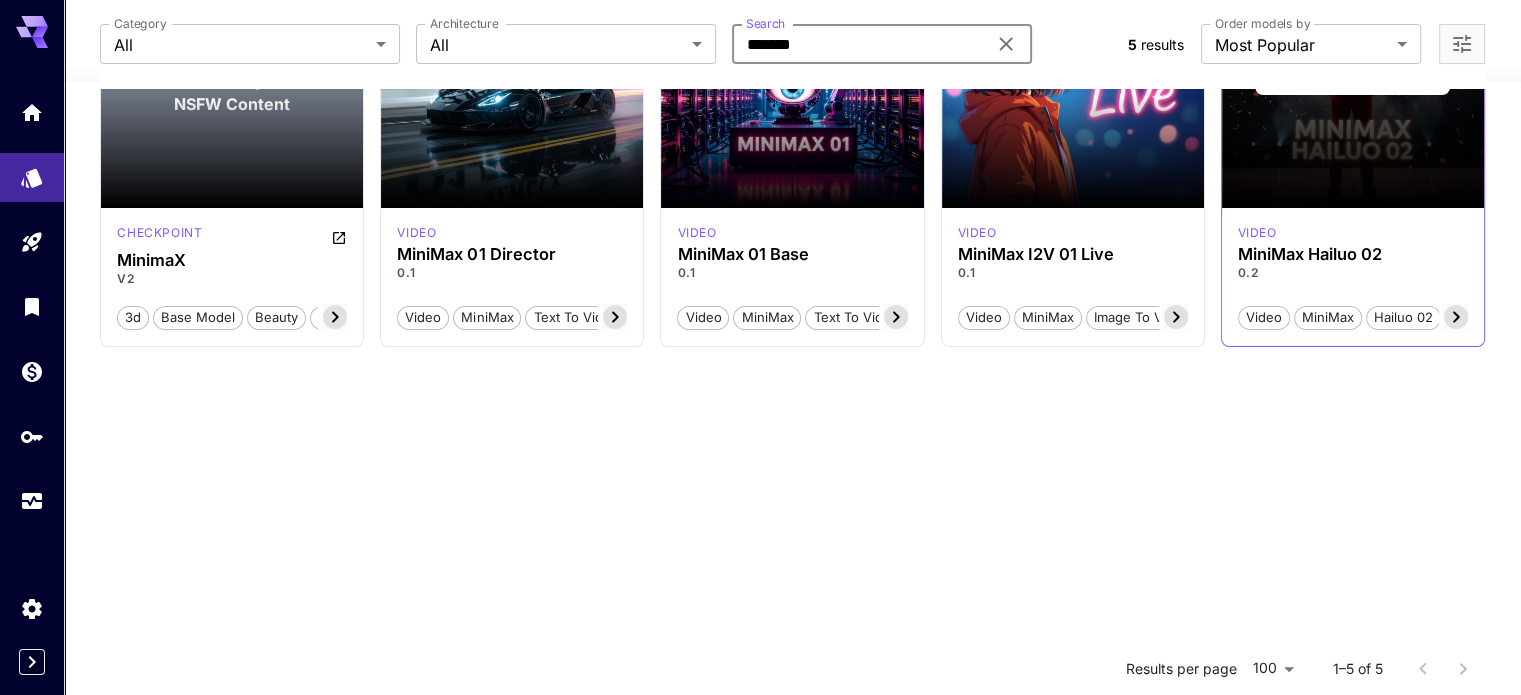 click on "Launch in Playground" at bounding box center [1353, 80] 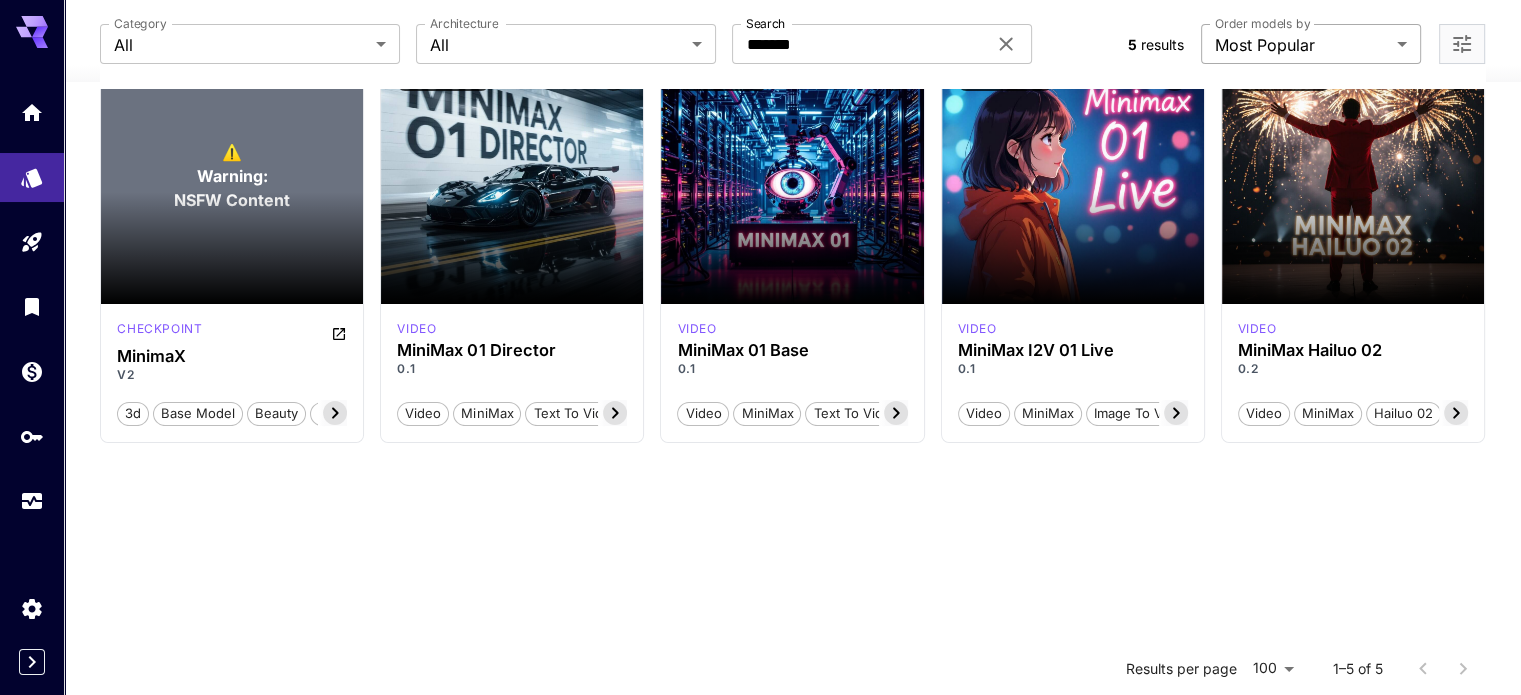 scroll, scrollTop: 0, scrollLeft: 0, axis: both 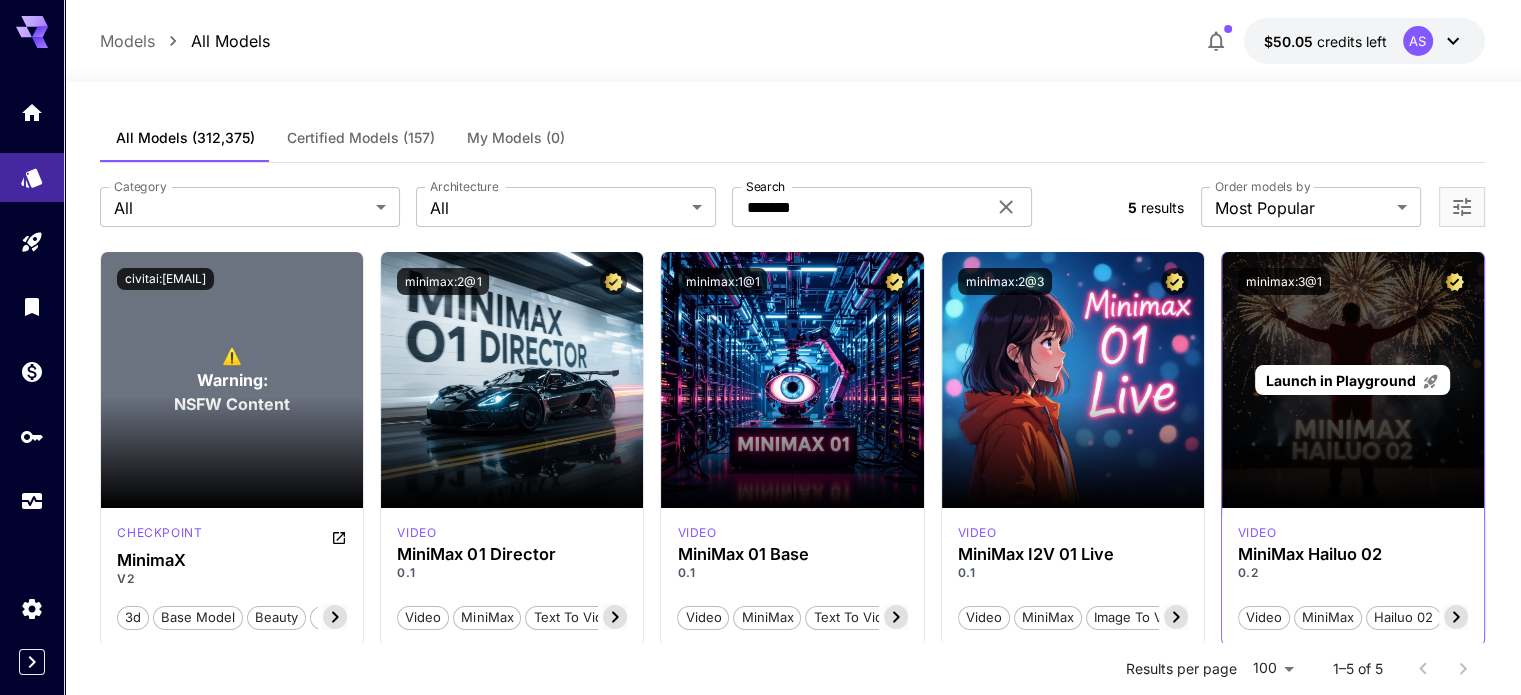 click on "Launch in Playground" at bounding box center (1341, 380) 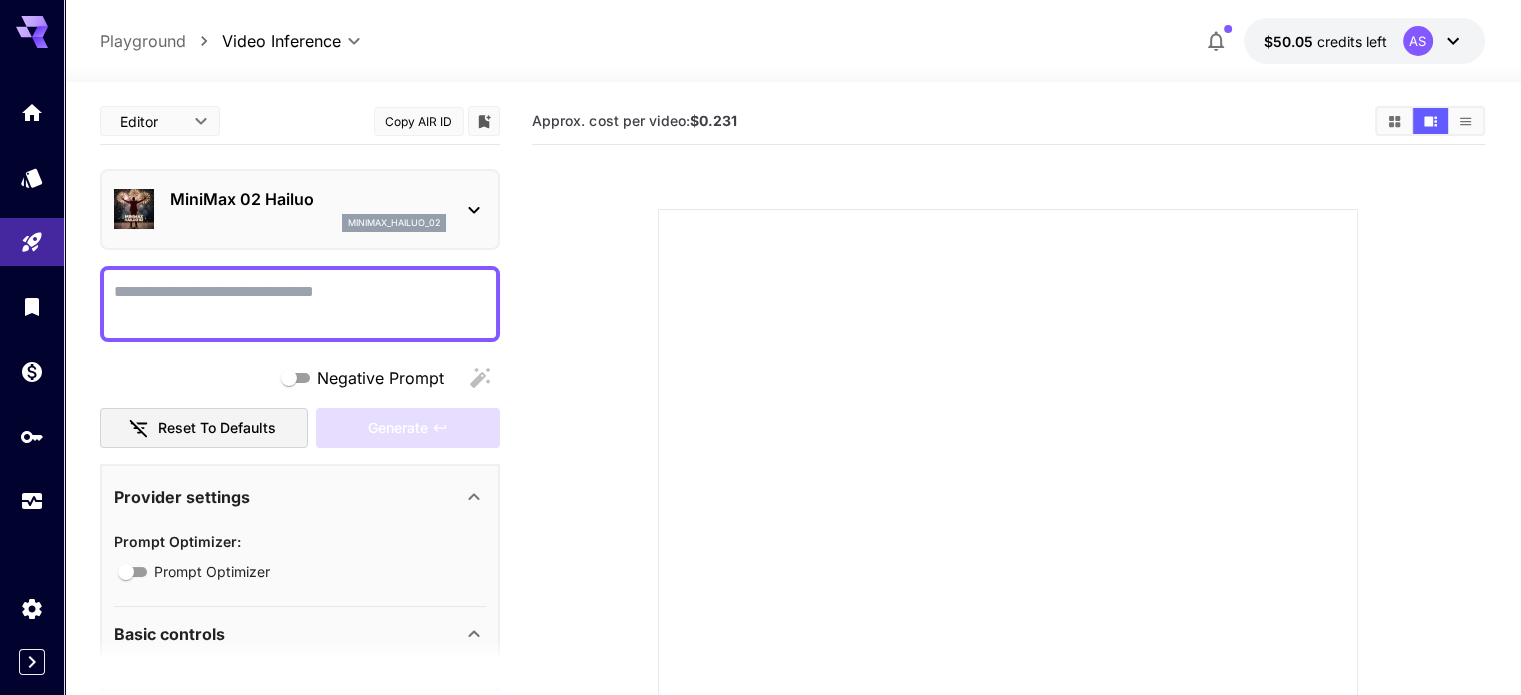 click on "Copy AIR ID" at bounding box center [419, 121] 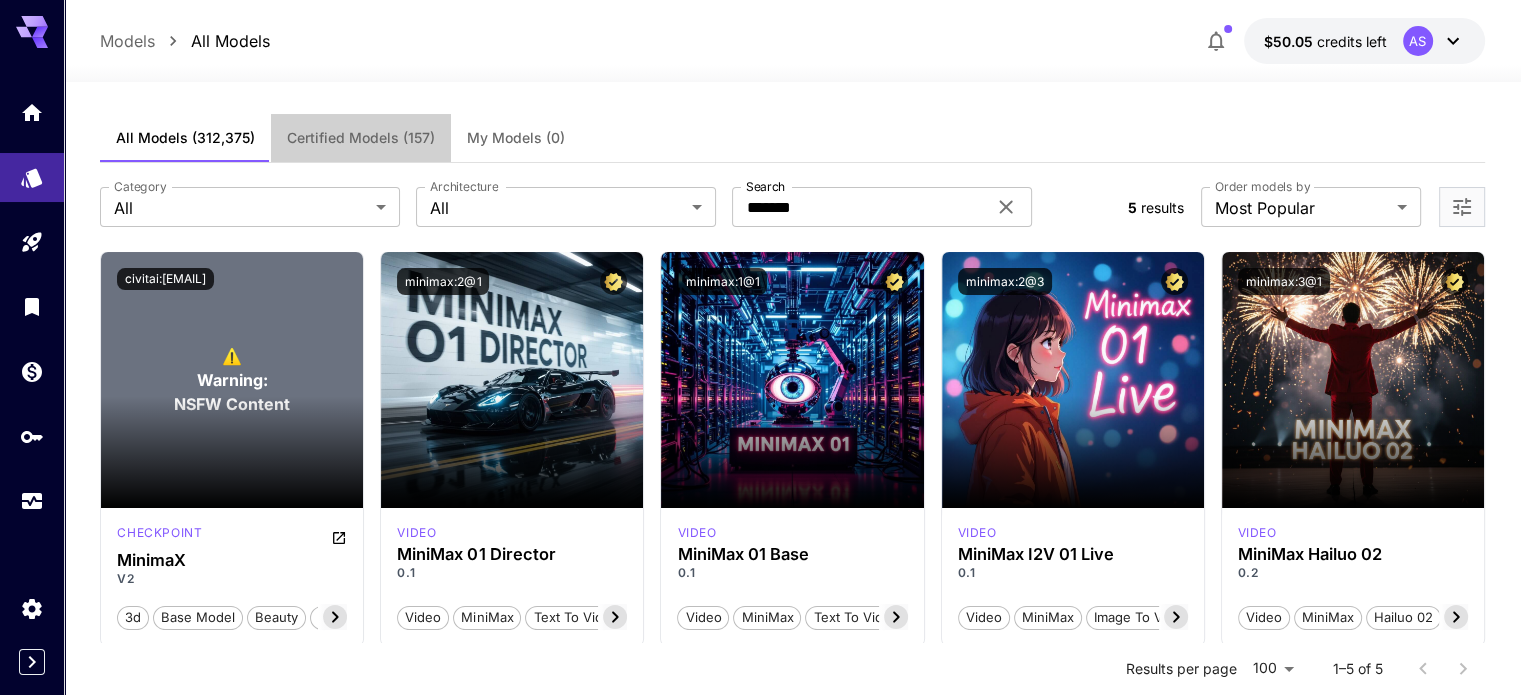 click on "Certified Models (157)" at bounding box center (361, 138) 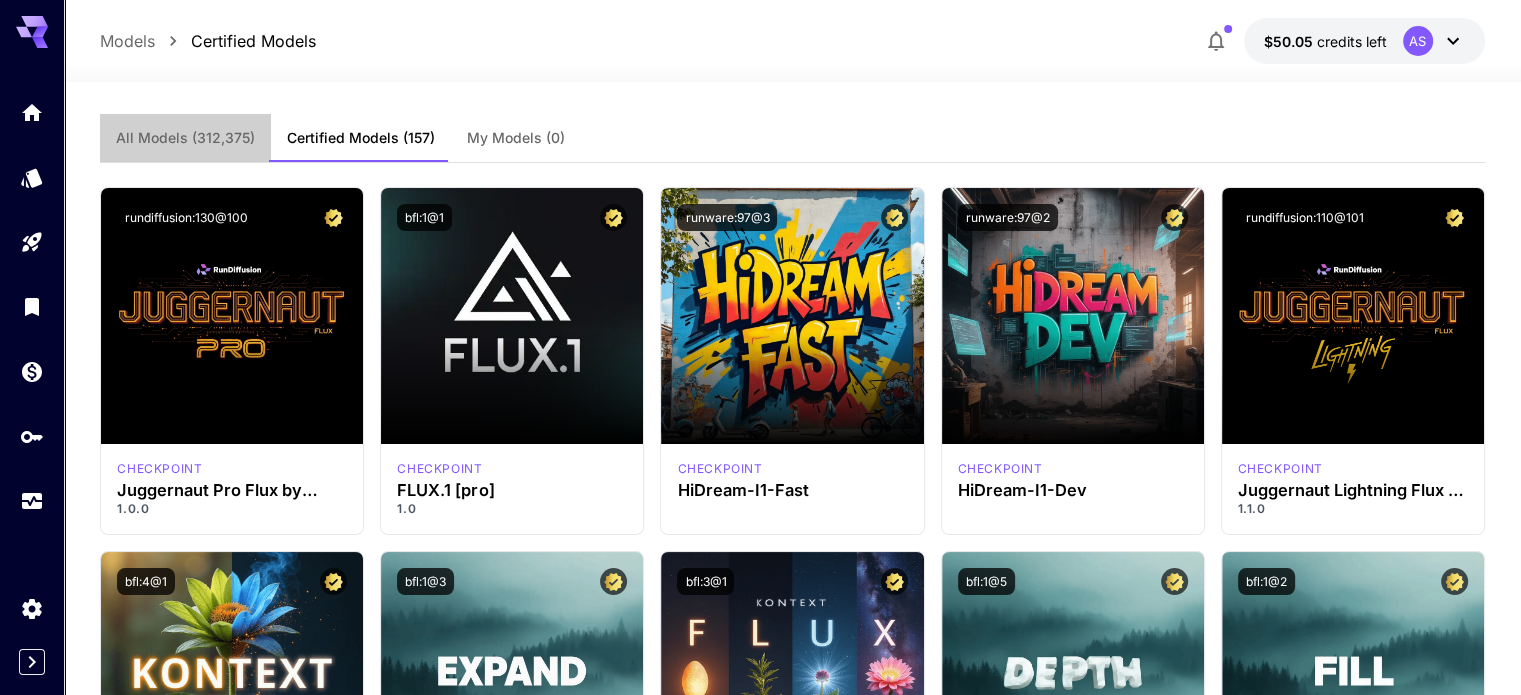 click on "All Models (312,375)" at bounding box center (185, 138) 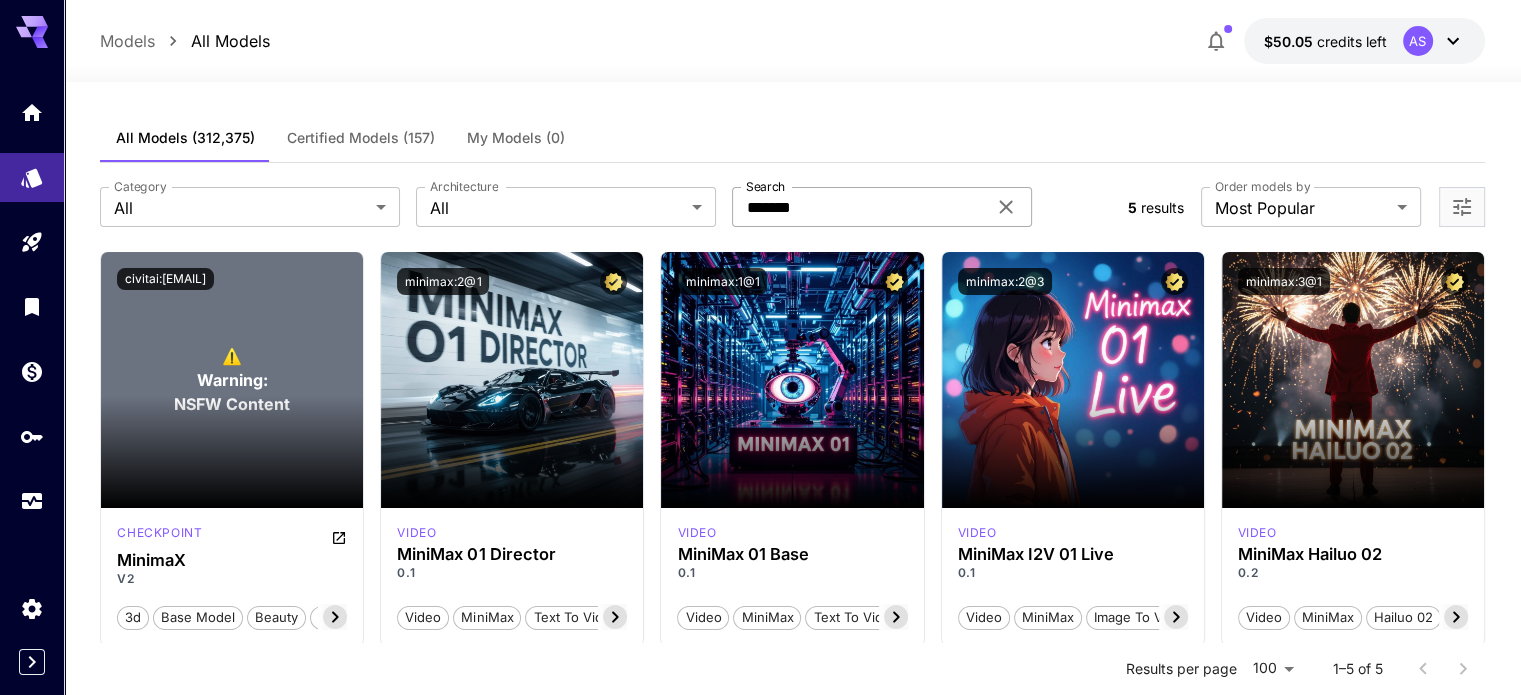 click on "*******" at bounding box center [859, 207] 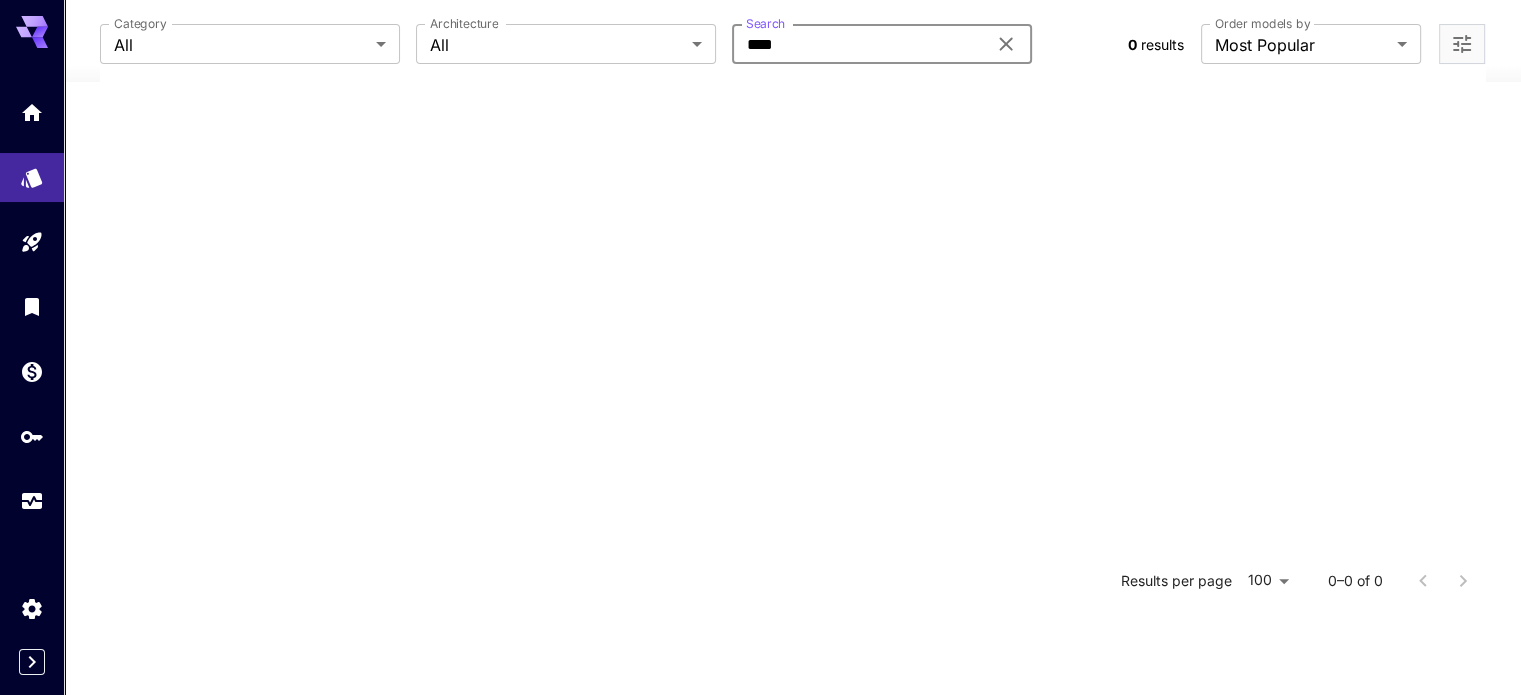scroll, scrollTop: 0, scrollLeft: 0, axis: both 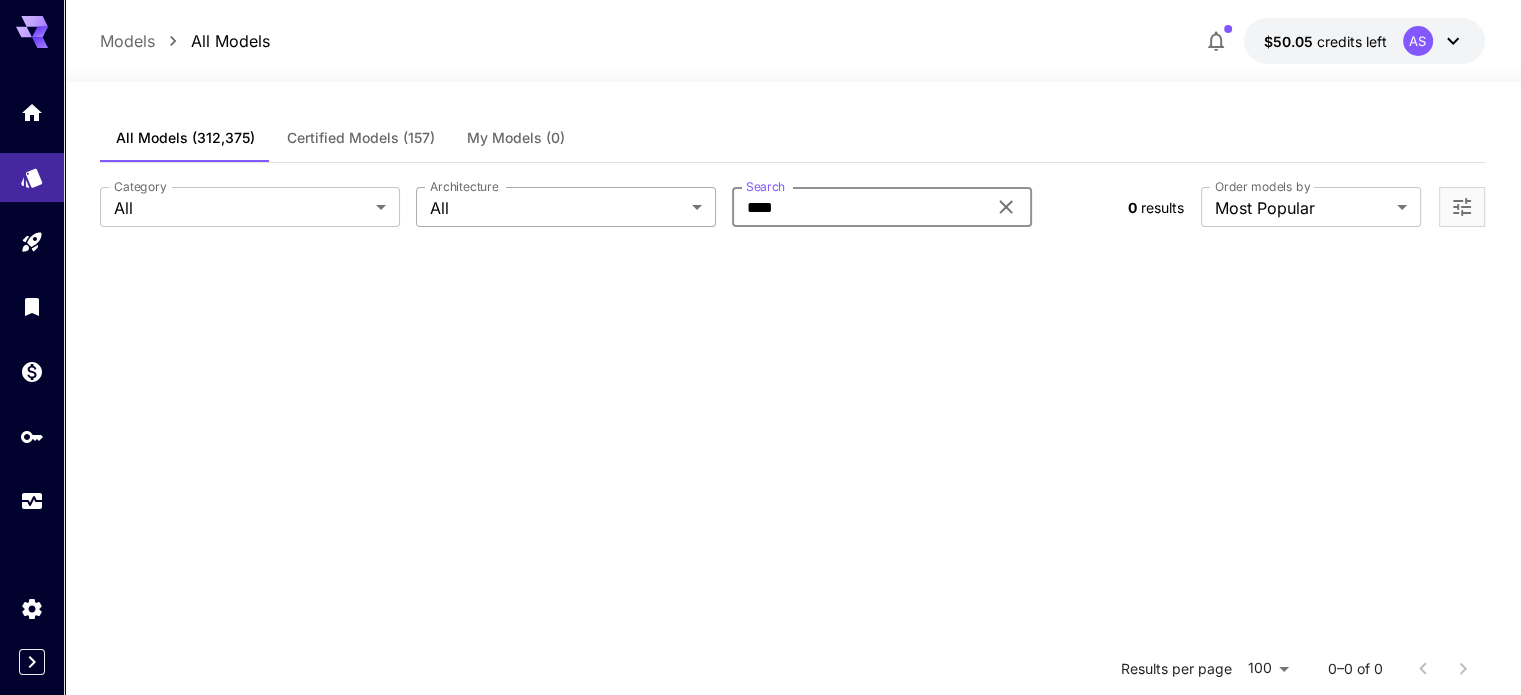 drag, startPoint x: 823, startPoint y: 207, endPoint x: 643, endPoint y: 203, distance: 180.04443 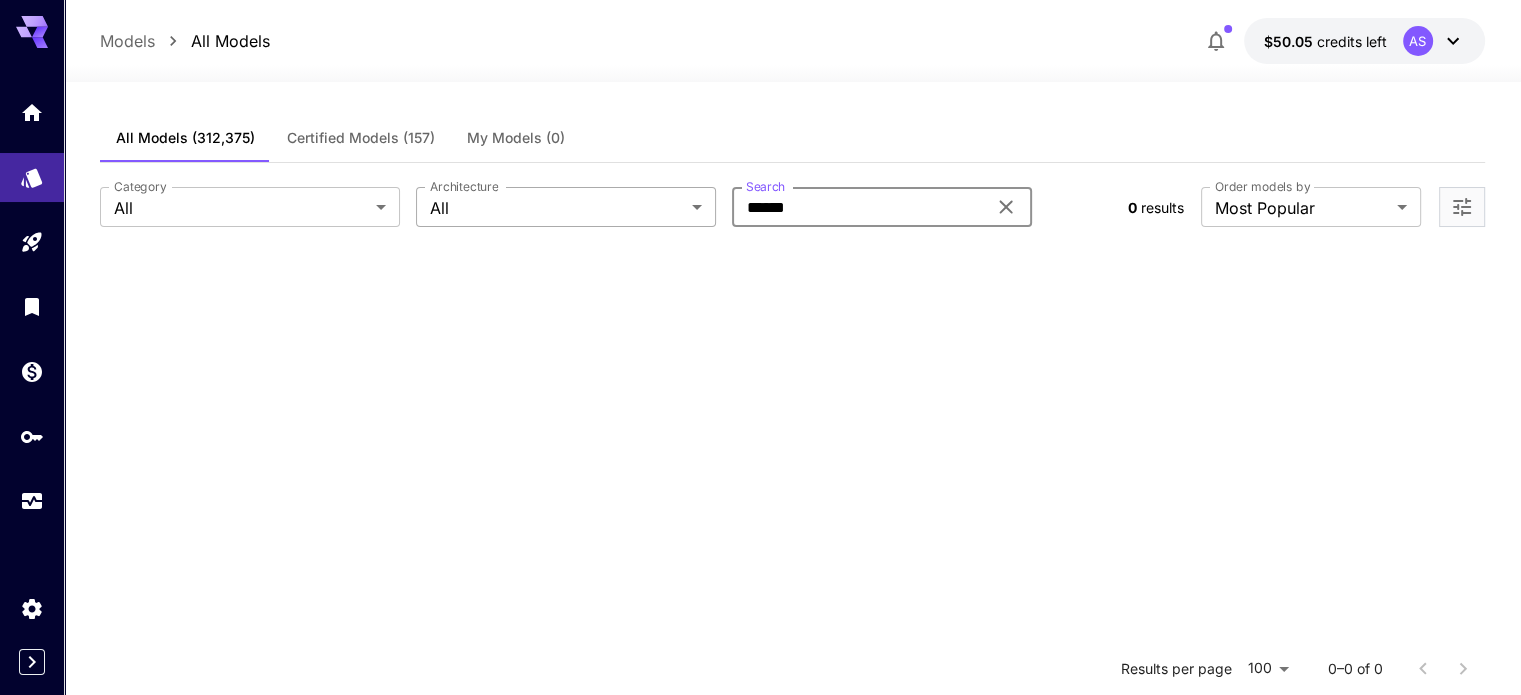 type on "******" 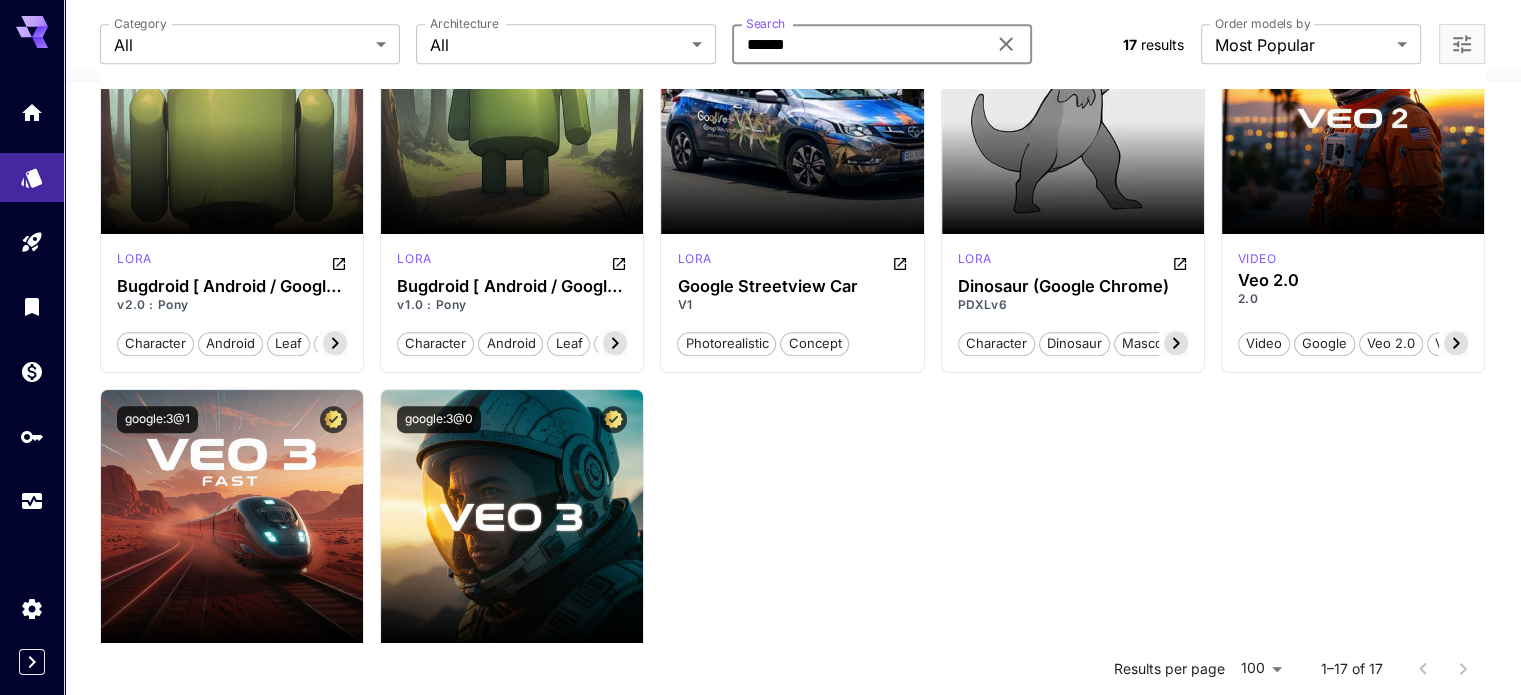 scroll, scrollTop: 1200, scrollLeft: 0, axis: vertical 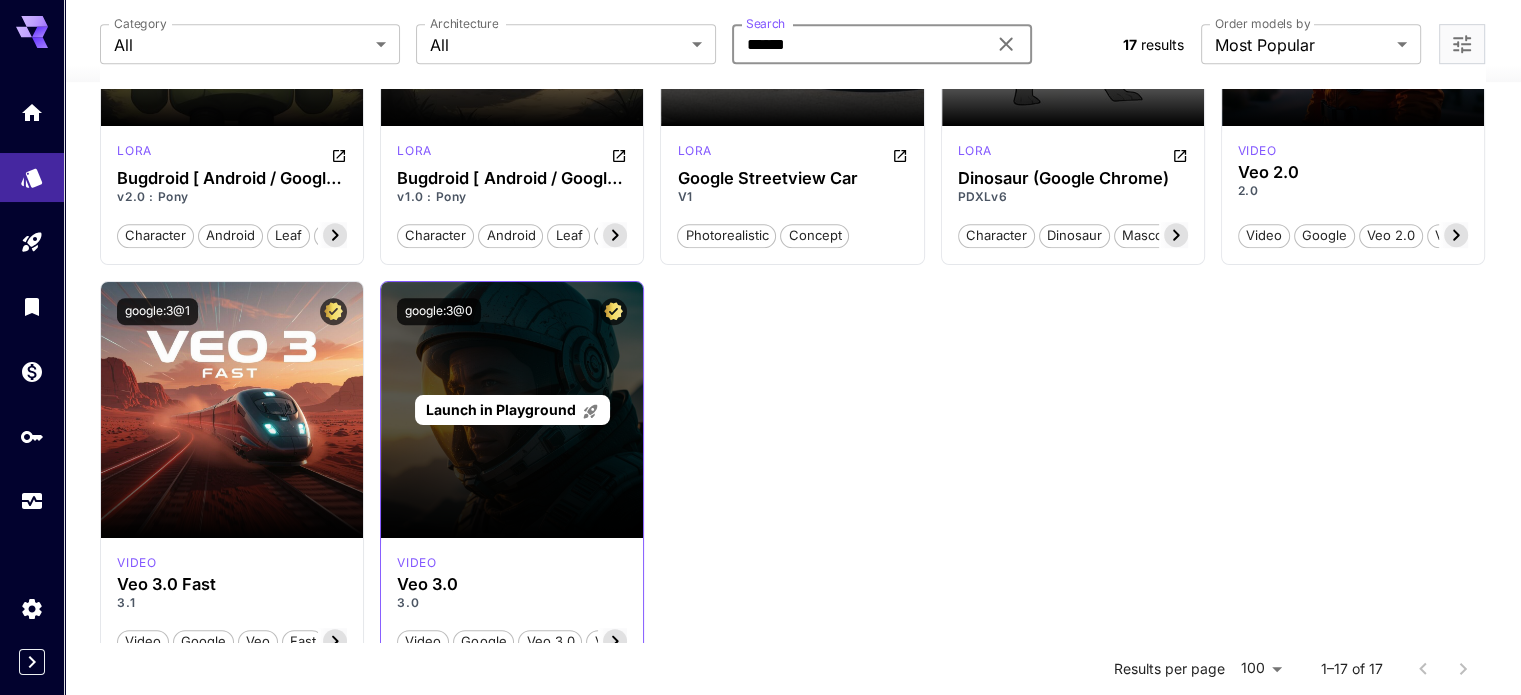 click on "Launch in Playground" at bounding box center [512, 410] 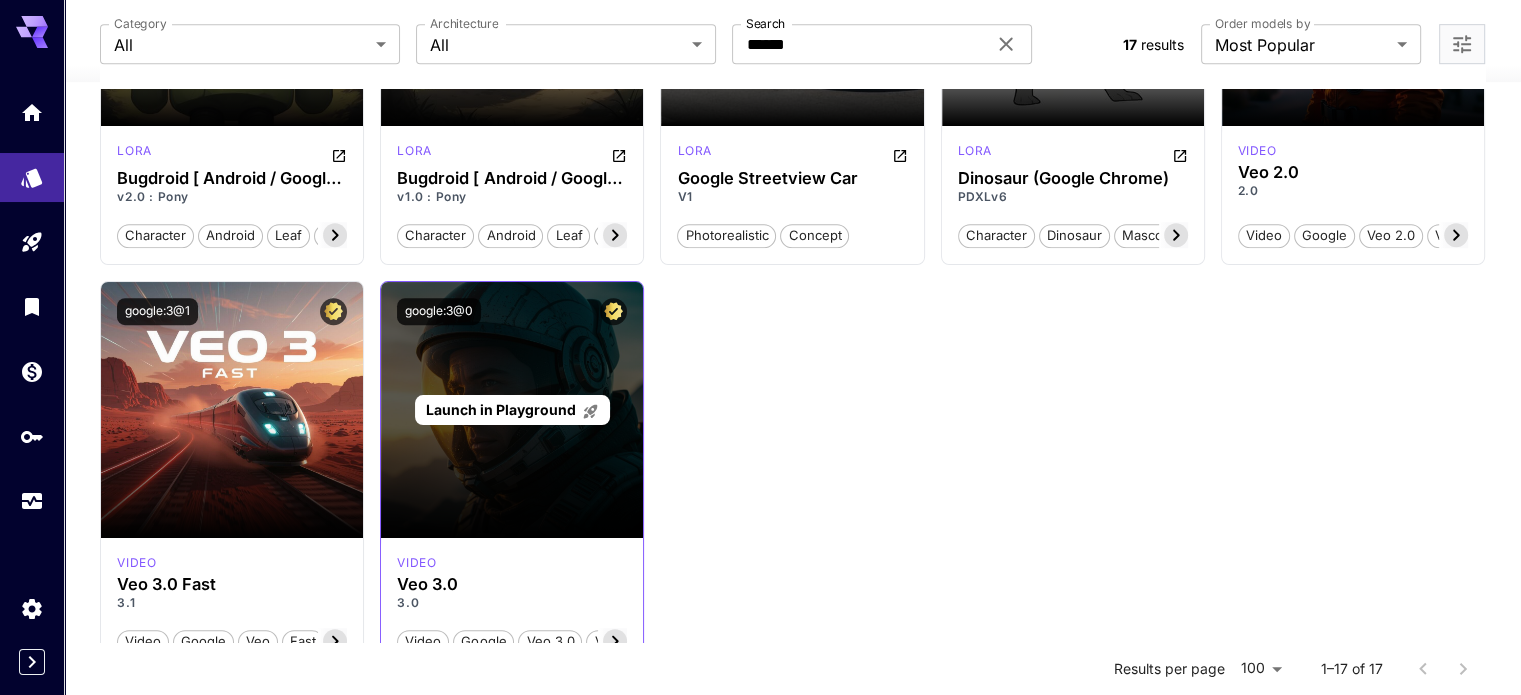 click on "Launch in Playground" at bounding box center [501, 409] 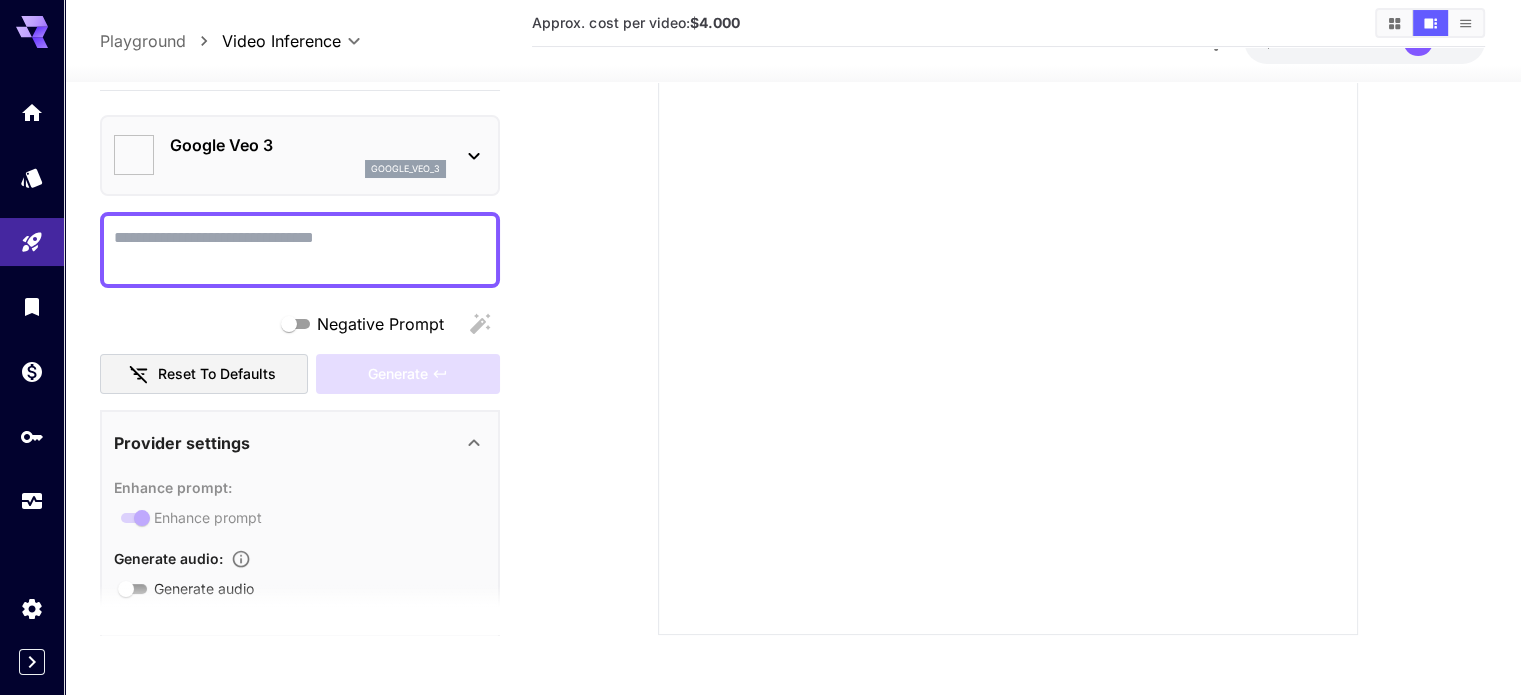 type on "*" 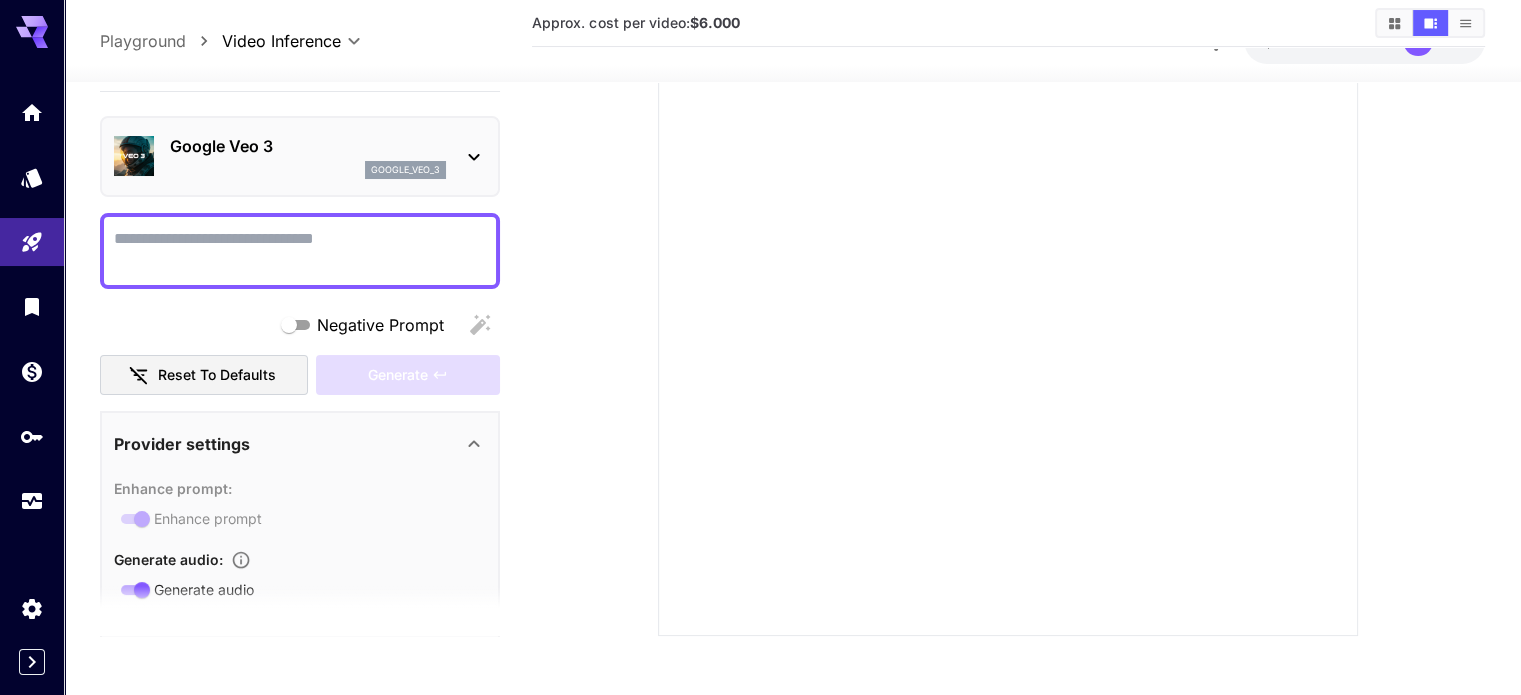 scroll, scrollTop: 0, scrollLeft: 0, axis: both 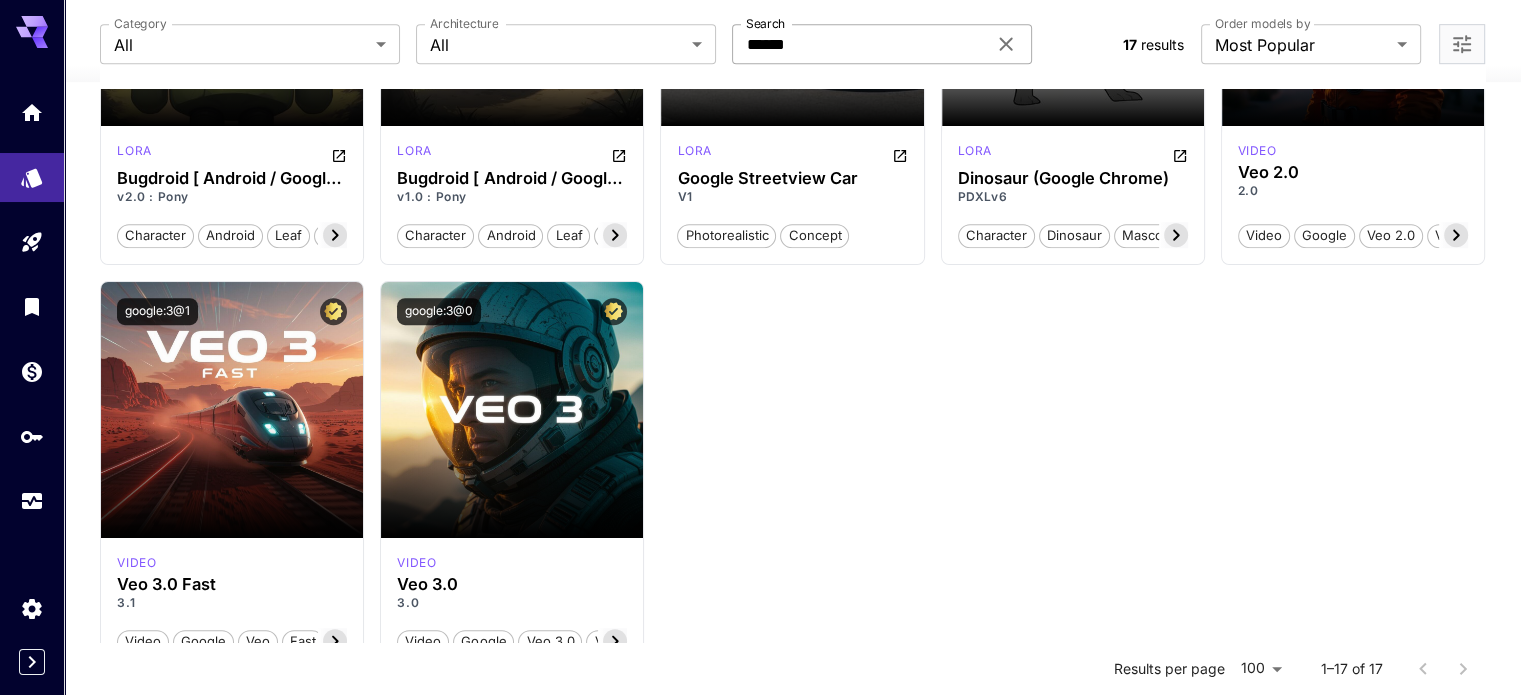 click on "******" at bounding box center [859, 44] 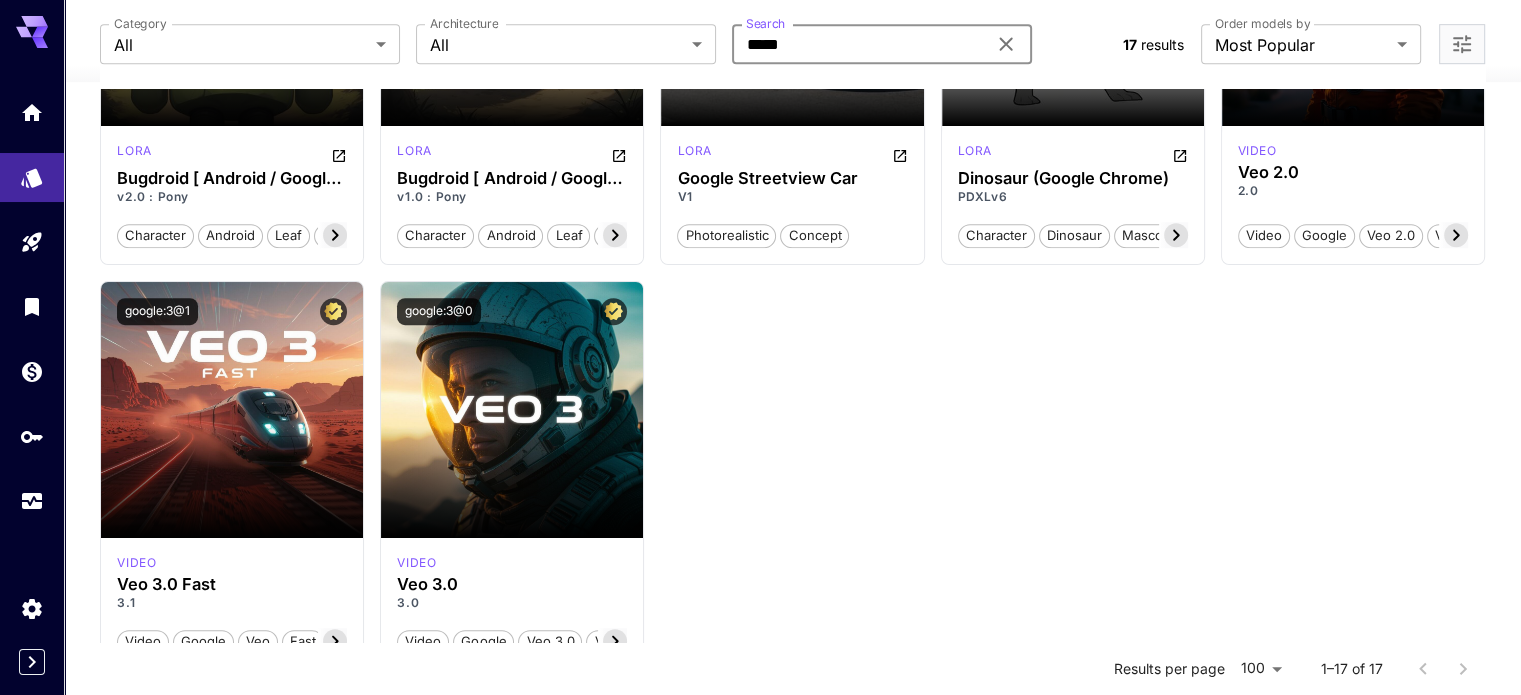 type on "*****" 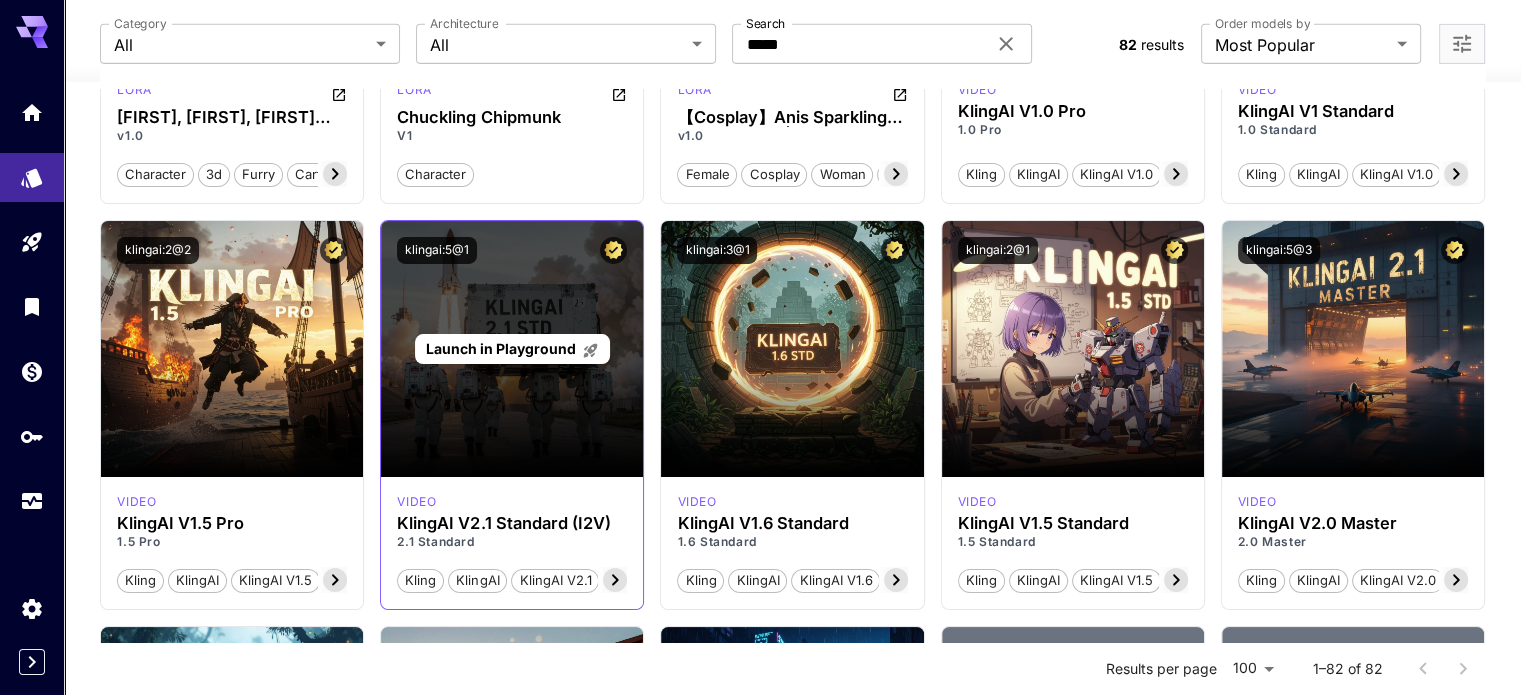 scroll, scrollTop: 6692, scrollLeft: 0, axis: vertical 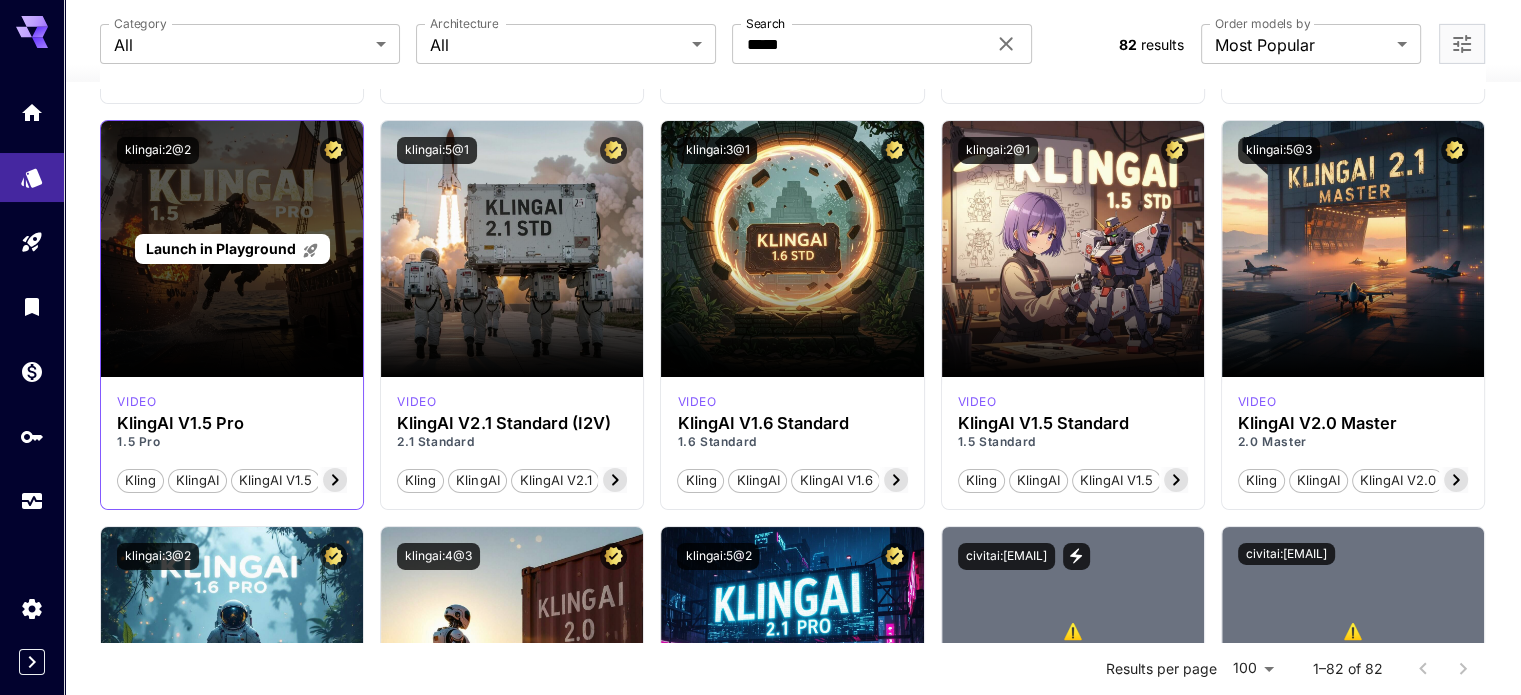 click on "Launch in Playground" at bounding box center (221, 248) 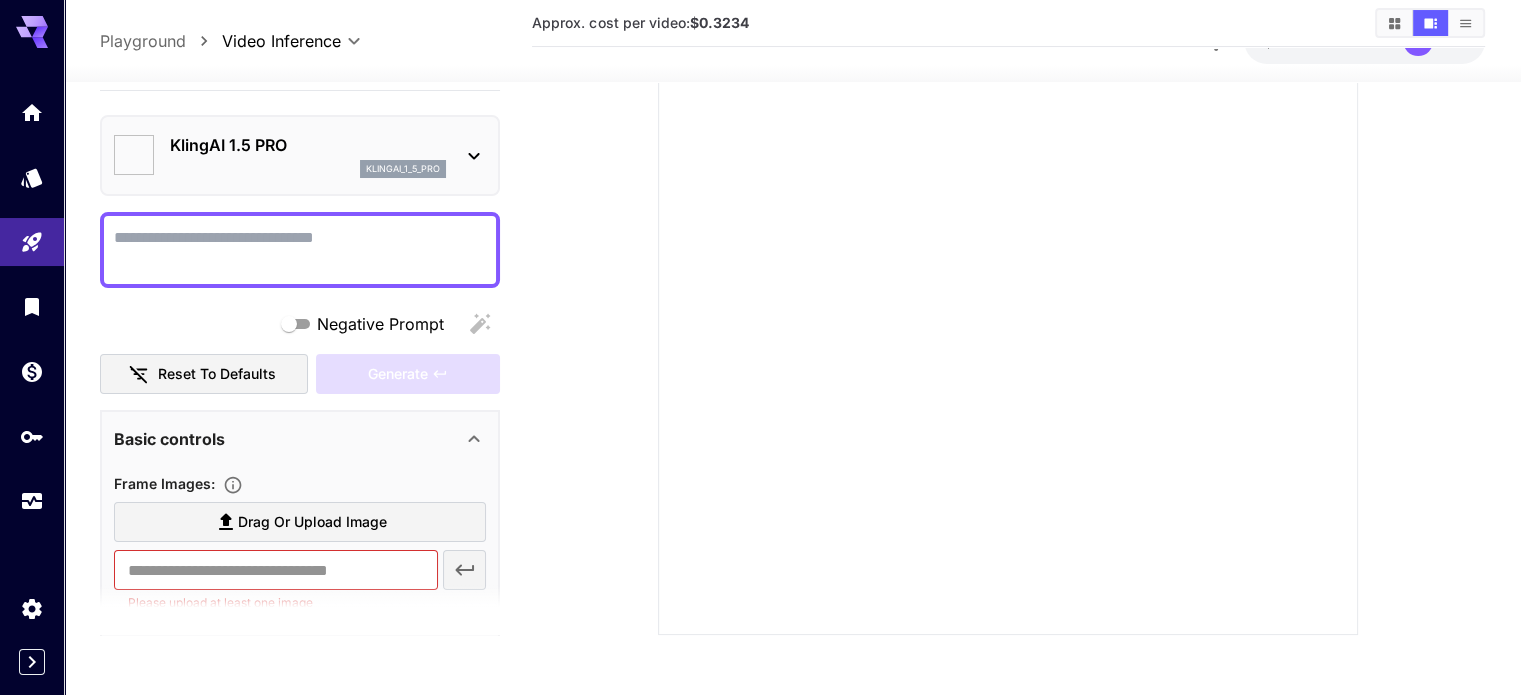 type on "*" 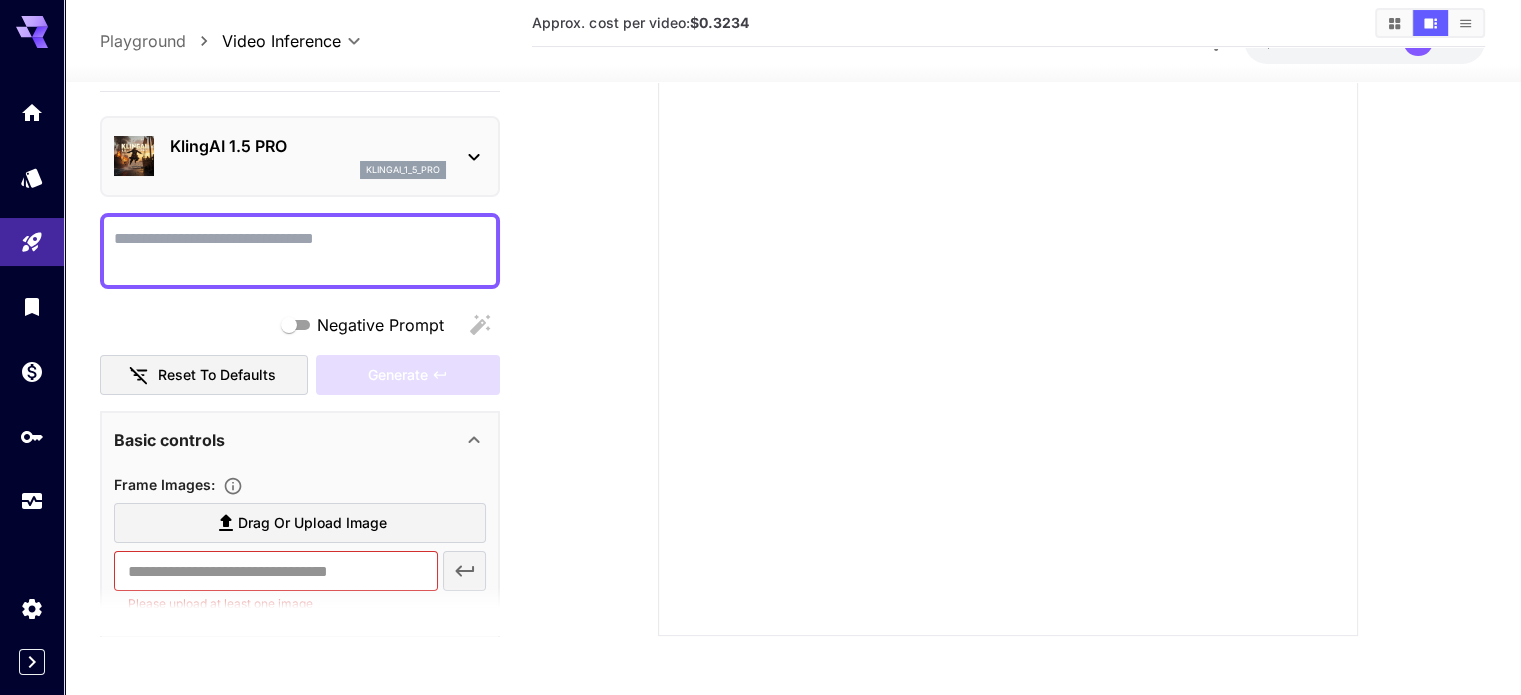 scroll, scrollTop: 0, scrollLeft: 0, axis: both 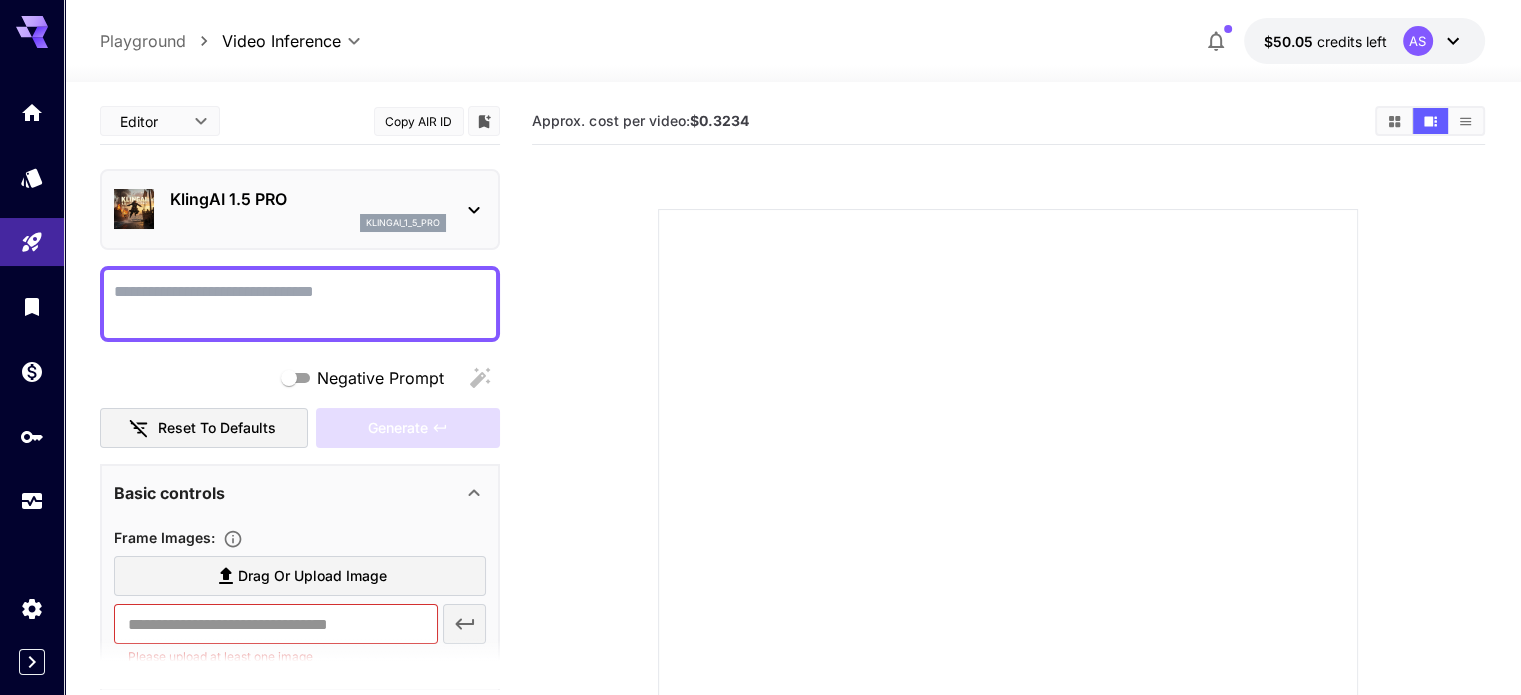 click 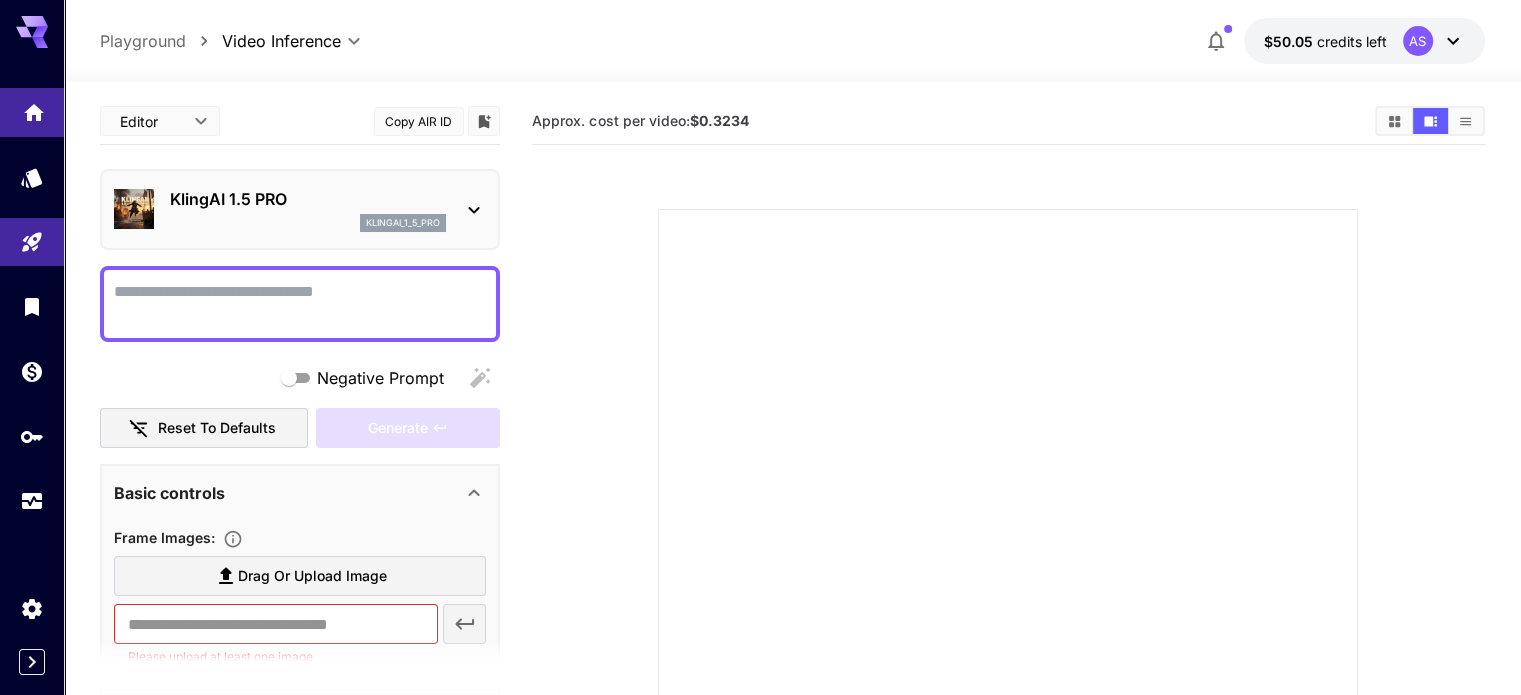 click at bounding box center [32, 112] 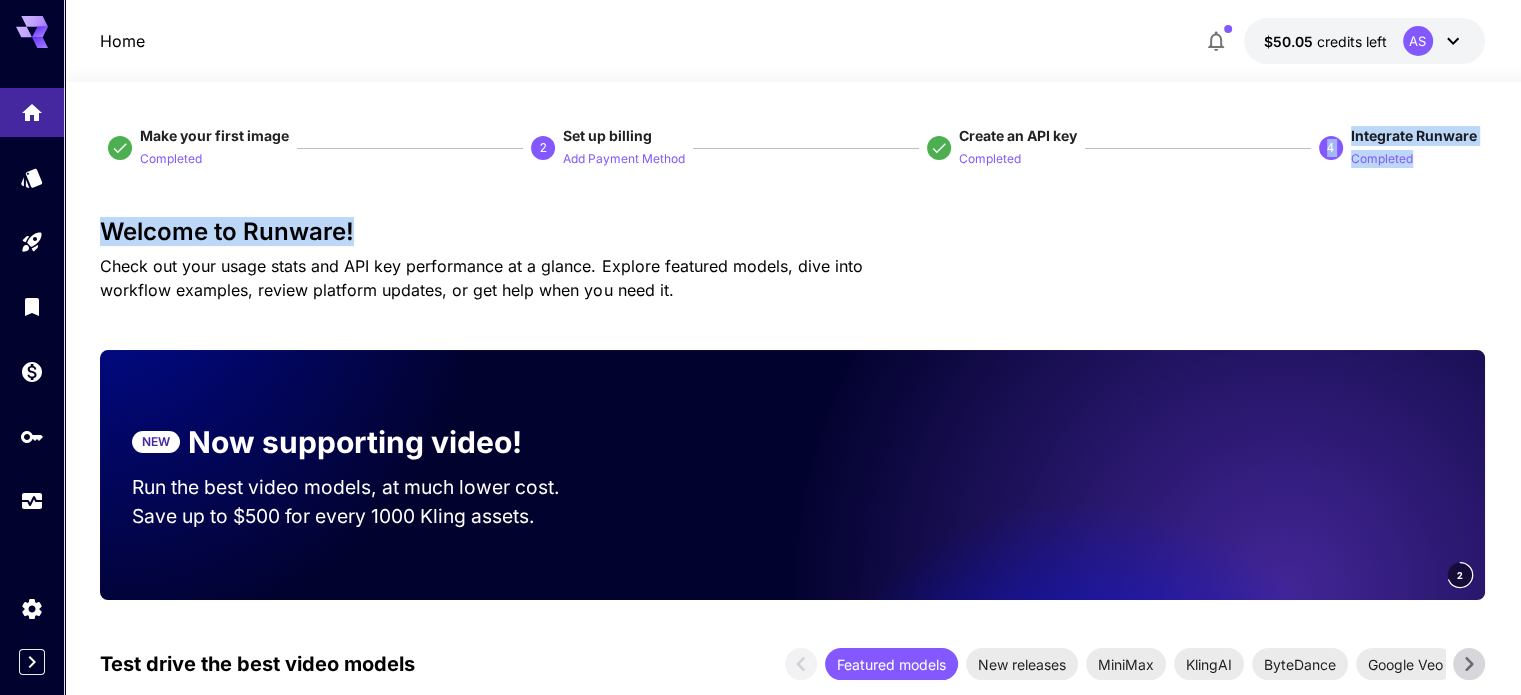 drag, startPoint x: 1314, startPoint y: 129, endPoint x: 1512, endPoint y: 230, distance: 222.27235 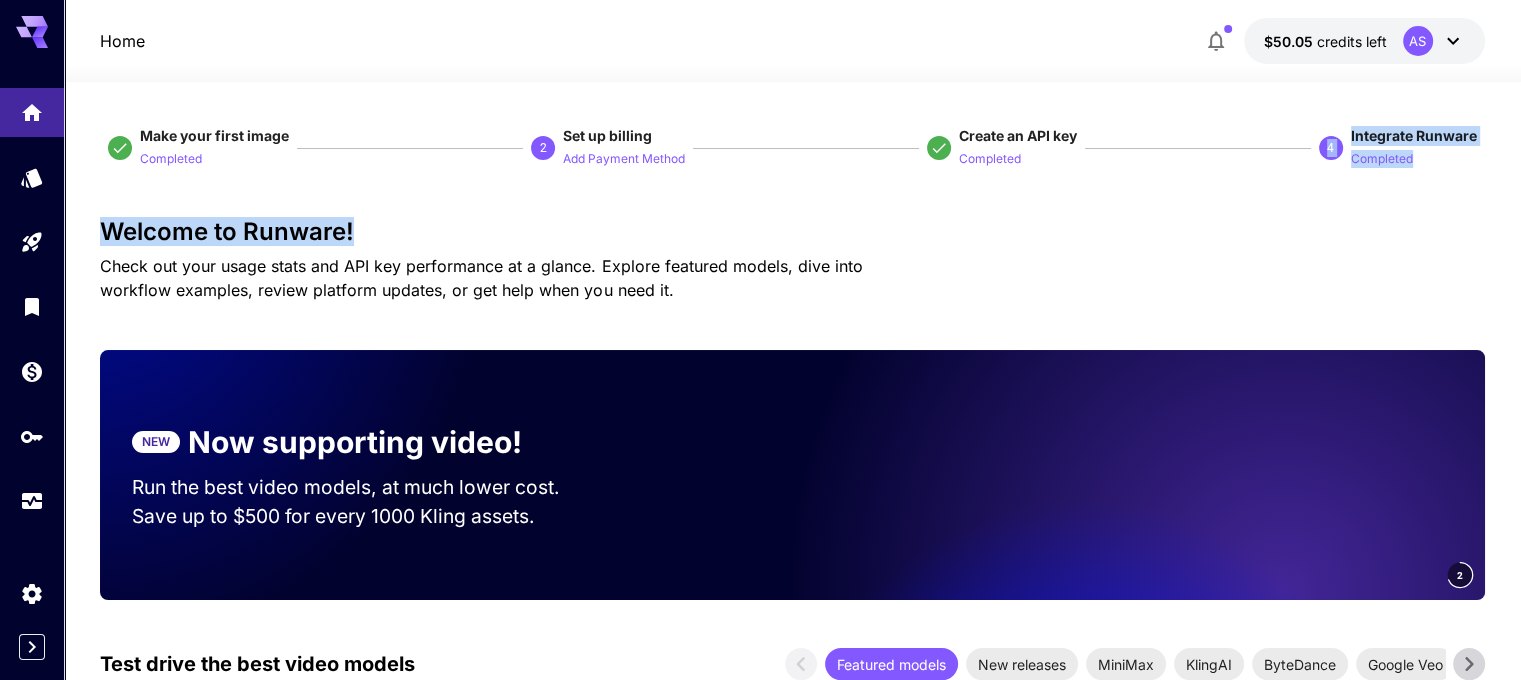 click on "Make your first image Completed 2 Set up billing Add Payment Method Create an API key Completed 4 Integrate Runware Completed Welcome to Runware! Check out your usage stats and API key performance at a glance. Explore featured models, dive into workflow examples, review platform updates, or get help when you need it. NEW Now supporting video! Run the best video models, at much lower cost. Save up to $500 for every 1000 Kling assets. 2 Test drive the best video models Featured models New releases MiniMax KlingAI ByteDance Google Veo PixVerse Vidu Launch in Playground minimax:3@1                             MiniMax 02 Hailuo Most polished and dynamic model with vibrant, theatrical visuals and fluid motion. Ideal for viral content and commercial-style footage. Launch in Playground bytedance:2@1                             Seedance 1.0 Pro Advanced video model that creates smooth, high-quality 1080p clips up to 10 seconds long. Great for dynamic scenes, clean motion, and strong consistency across shots." at bounding box center [792, 3217] 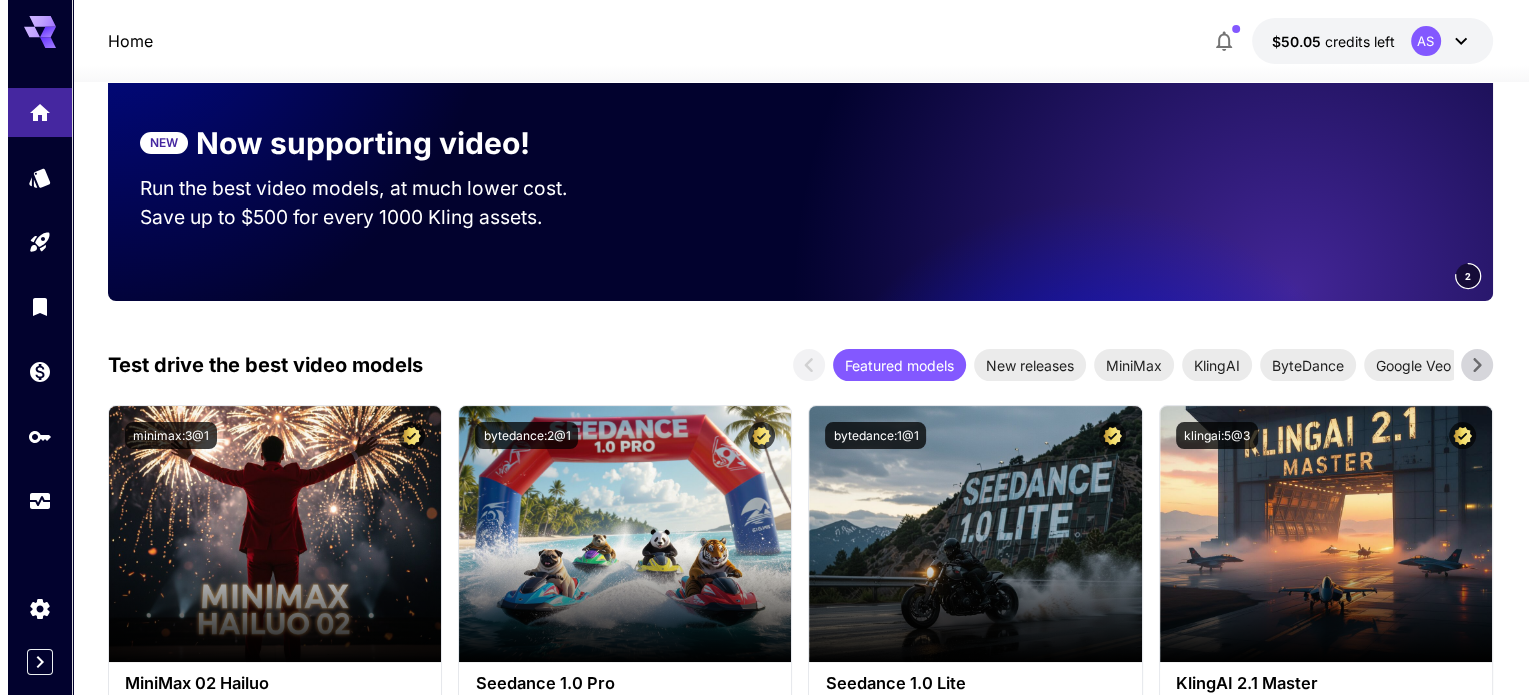 scroll, scrollTop: 300, scrollLeft: 0, axis: vertical 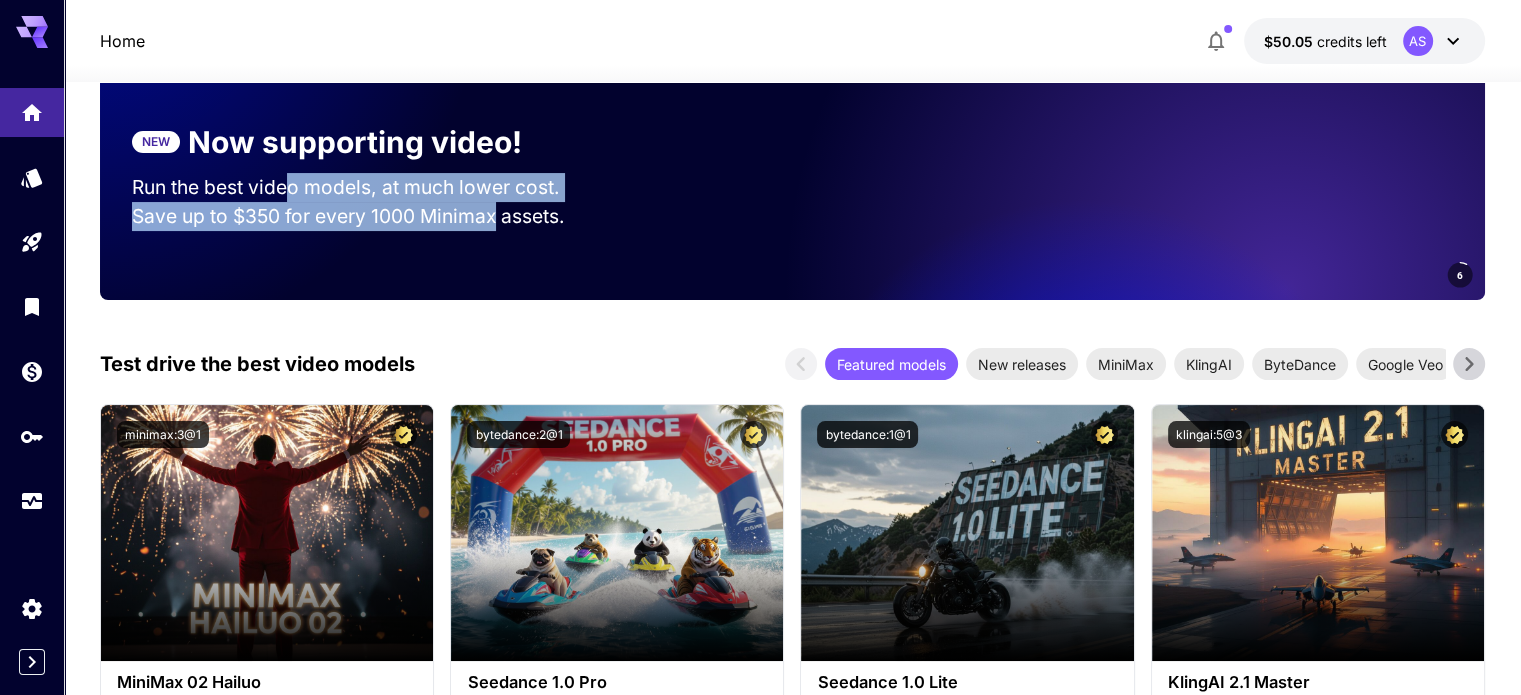 drag, startPoint x: 296, startPoint y: 189, endPoint x: 501, endPoint y: 217, distance: 206.90337 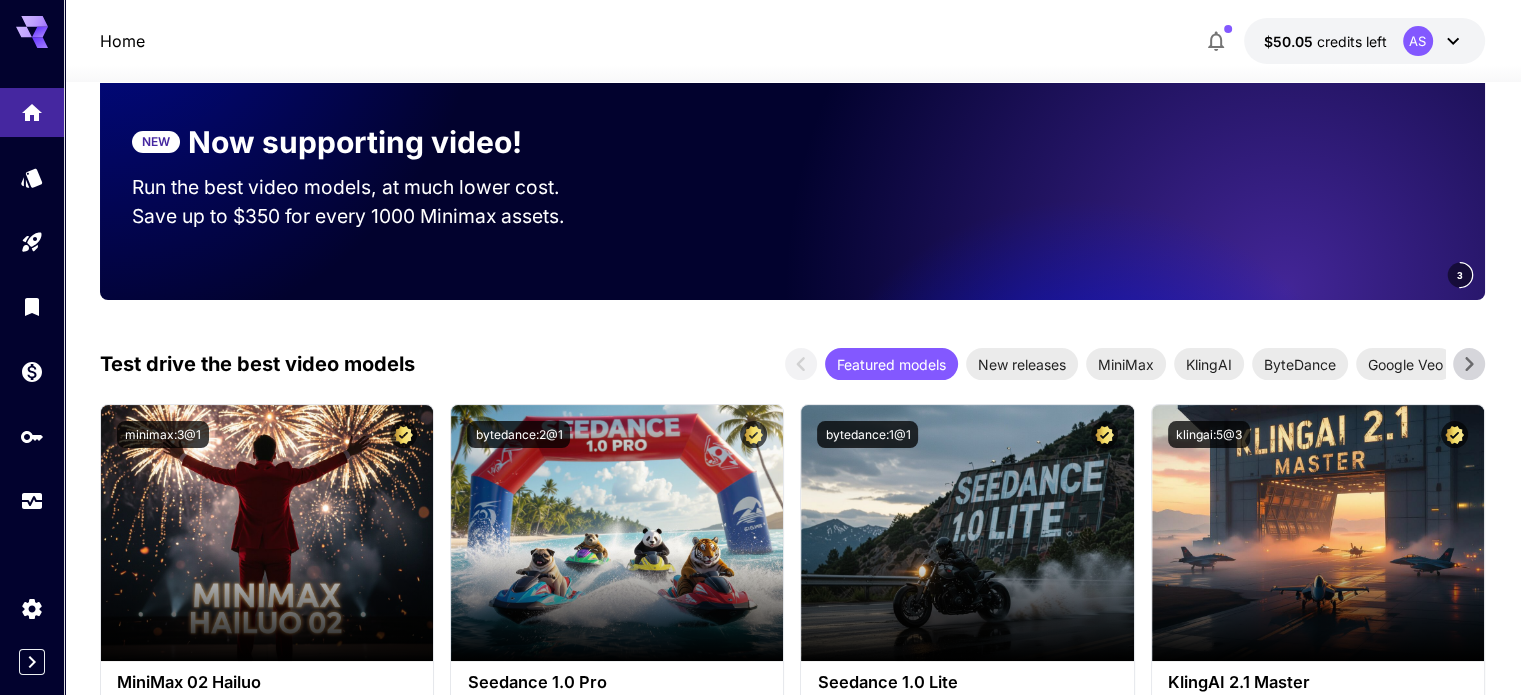 click on "$50.05    credits left  AS" at bounding box center (1364, 41) 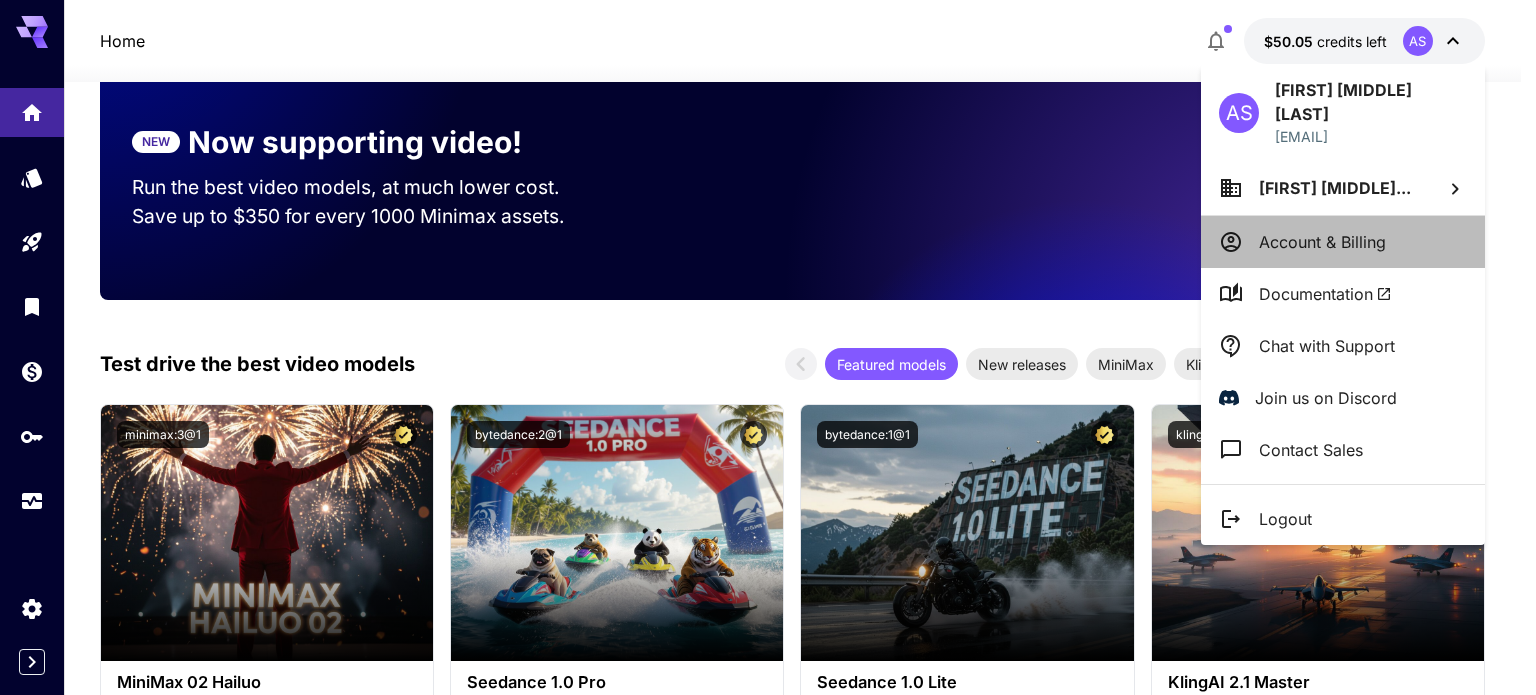 click on "Account & Billing" at bounding box center (1322, 242) 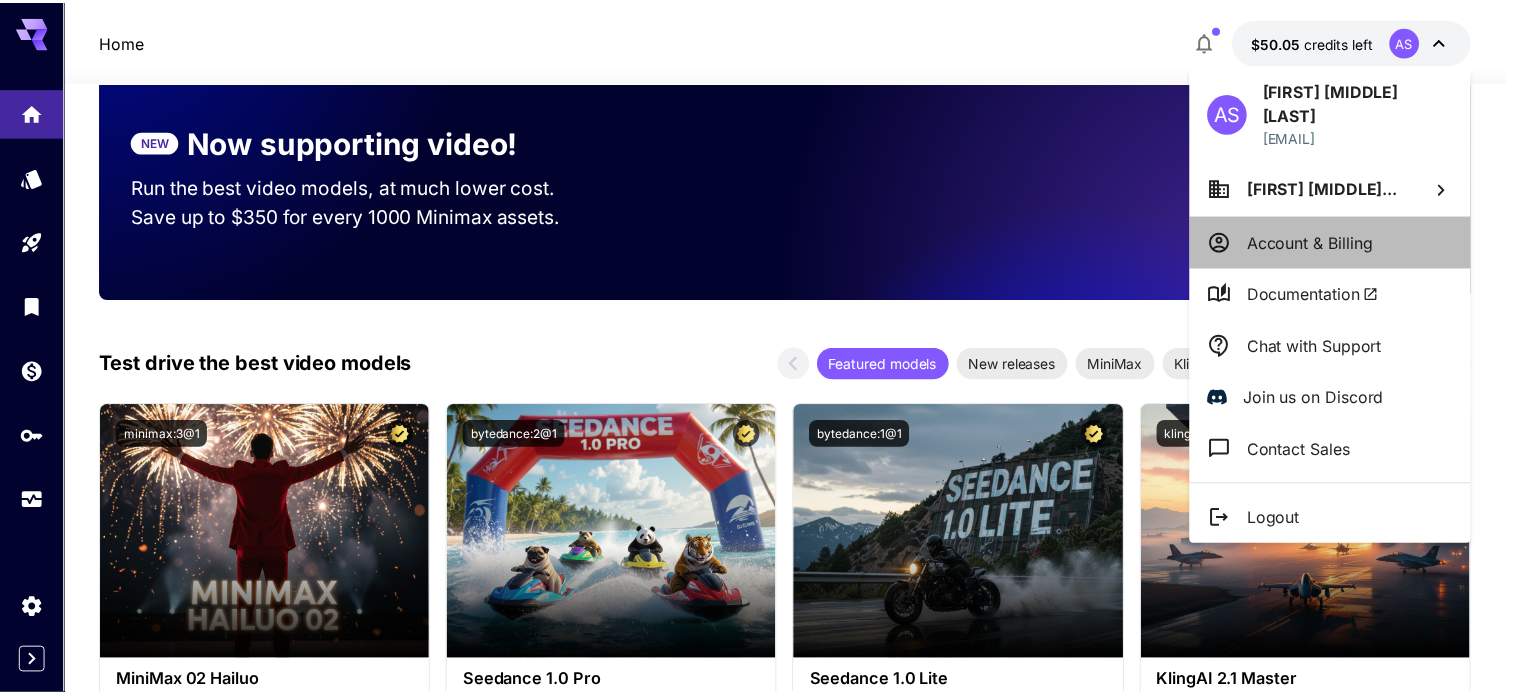 scroll, scrollTop: 0, scrollLeft: 0, axis: both 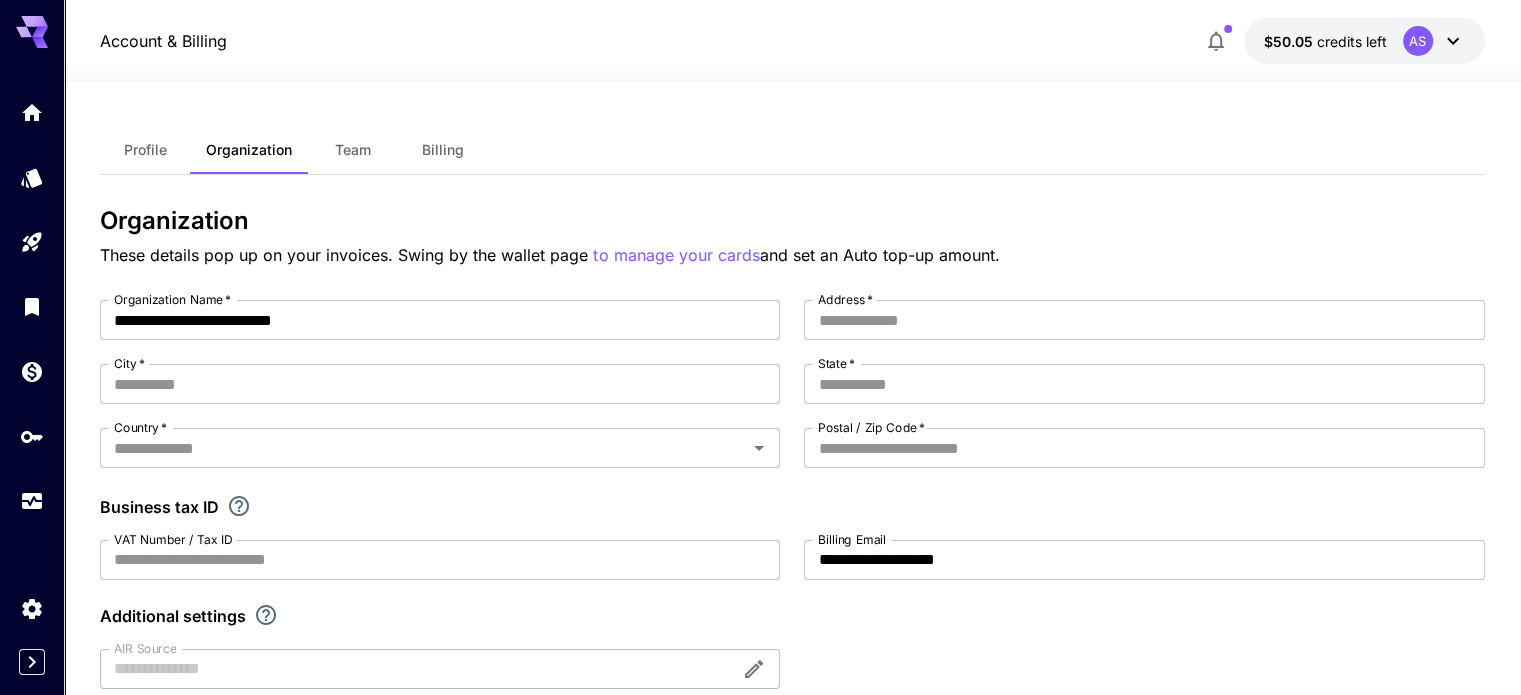 click on "Profile" at bounding box center [145, 150] 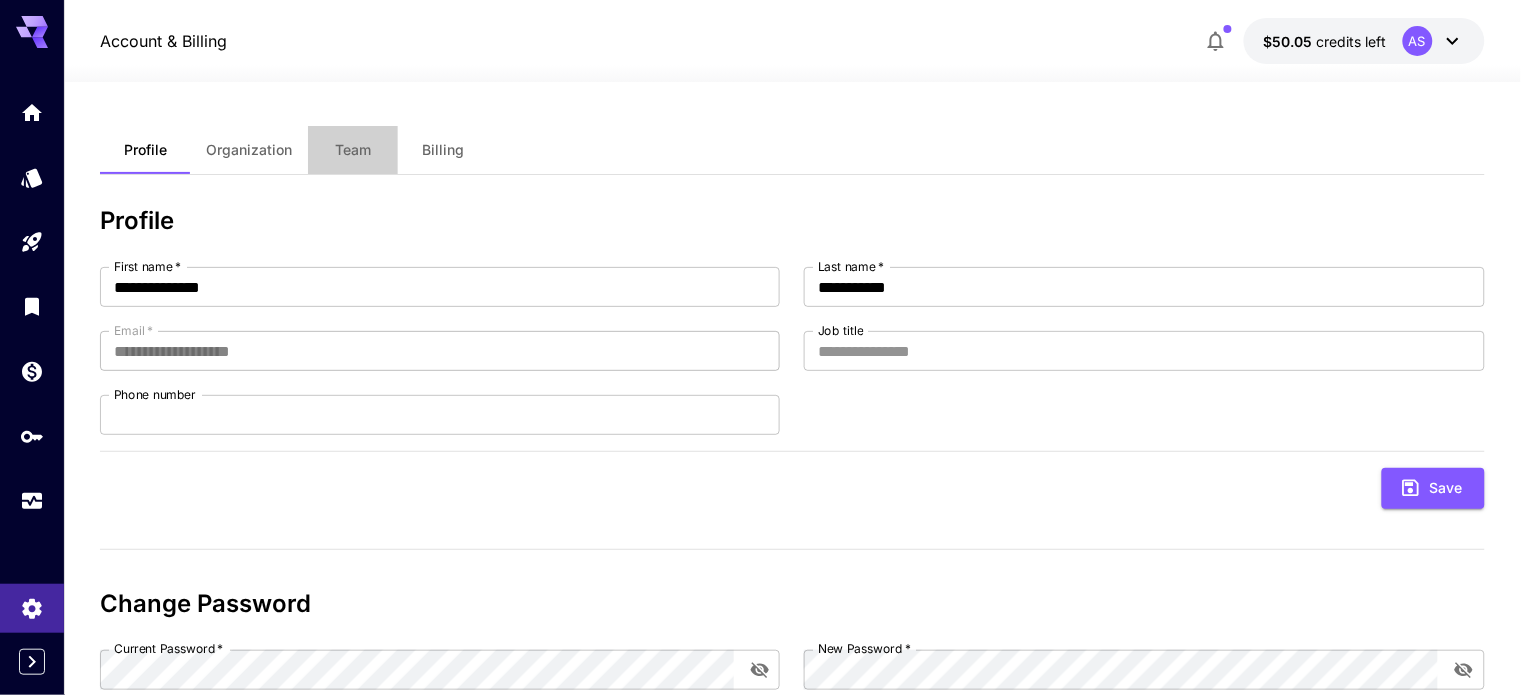 click on "Team" at bounding box center (353, 150) 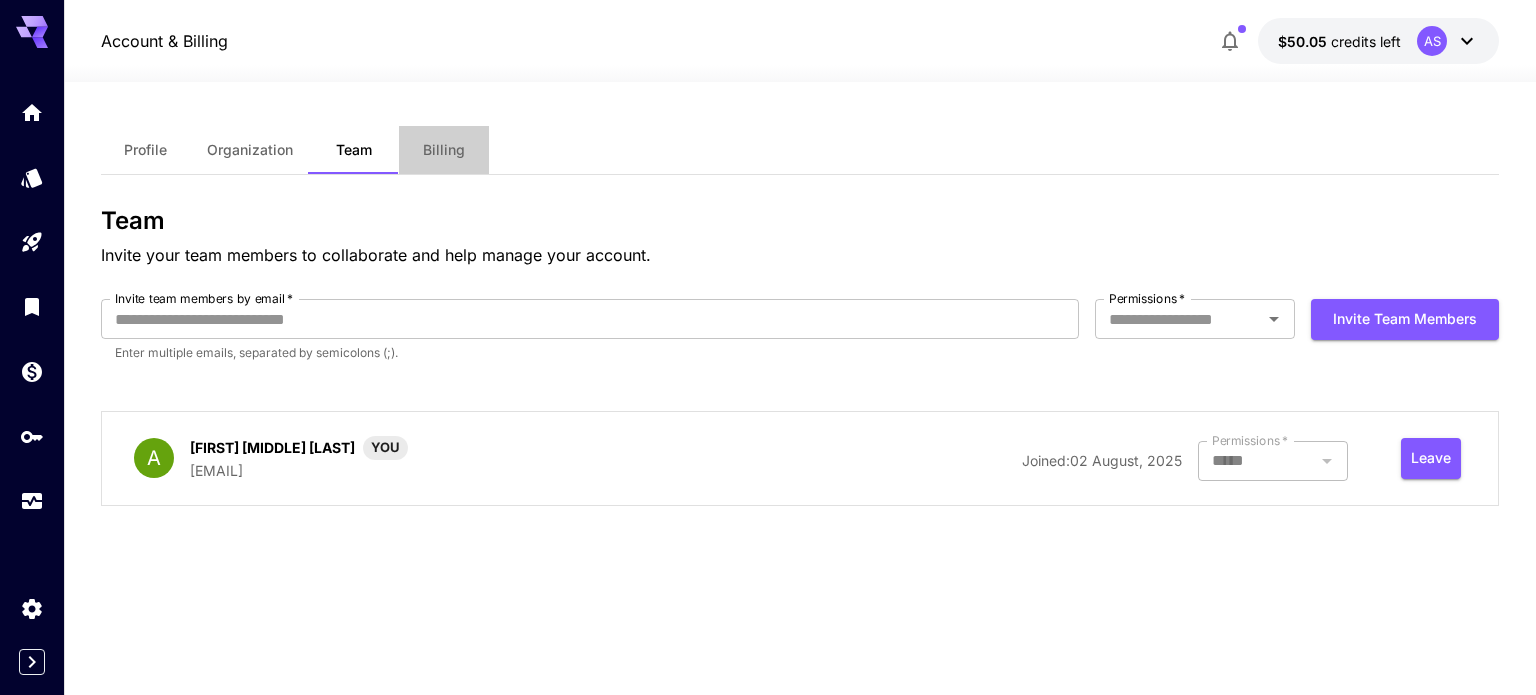 click on "Billing" at bounding box center [444, 150] 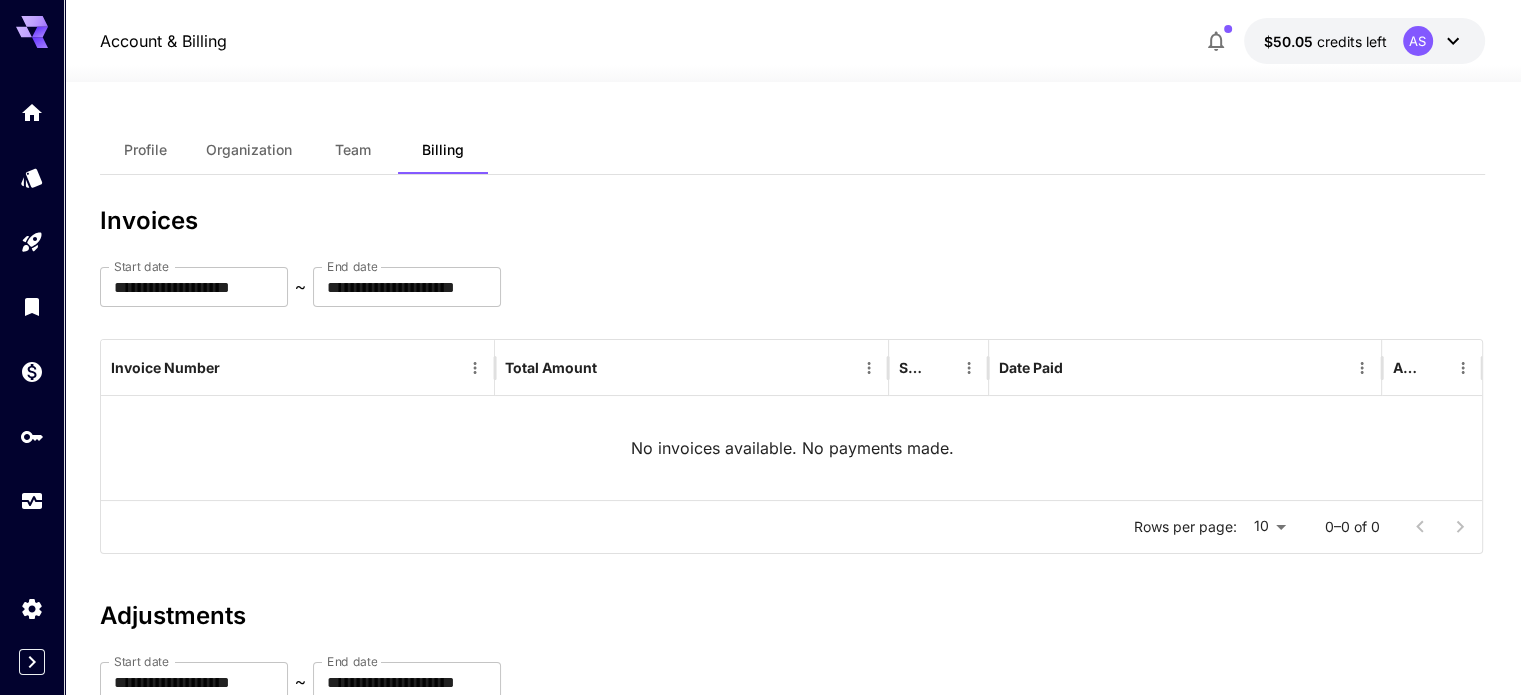 click on "**********" at bounding box center [792, 380] 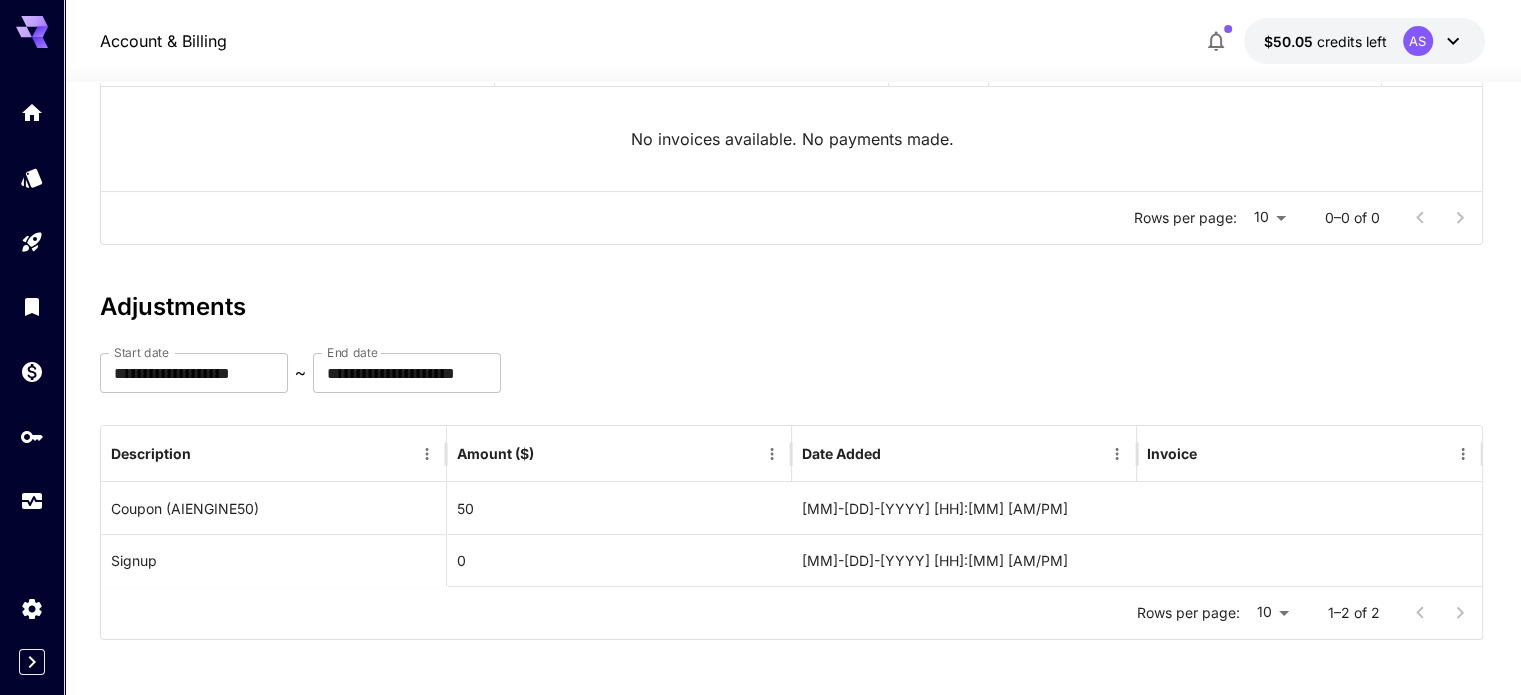 scroll, scrollTop: 312, scrollLeft: 0, axis: vertical 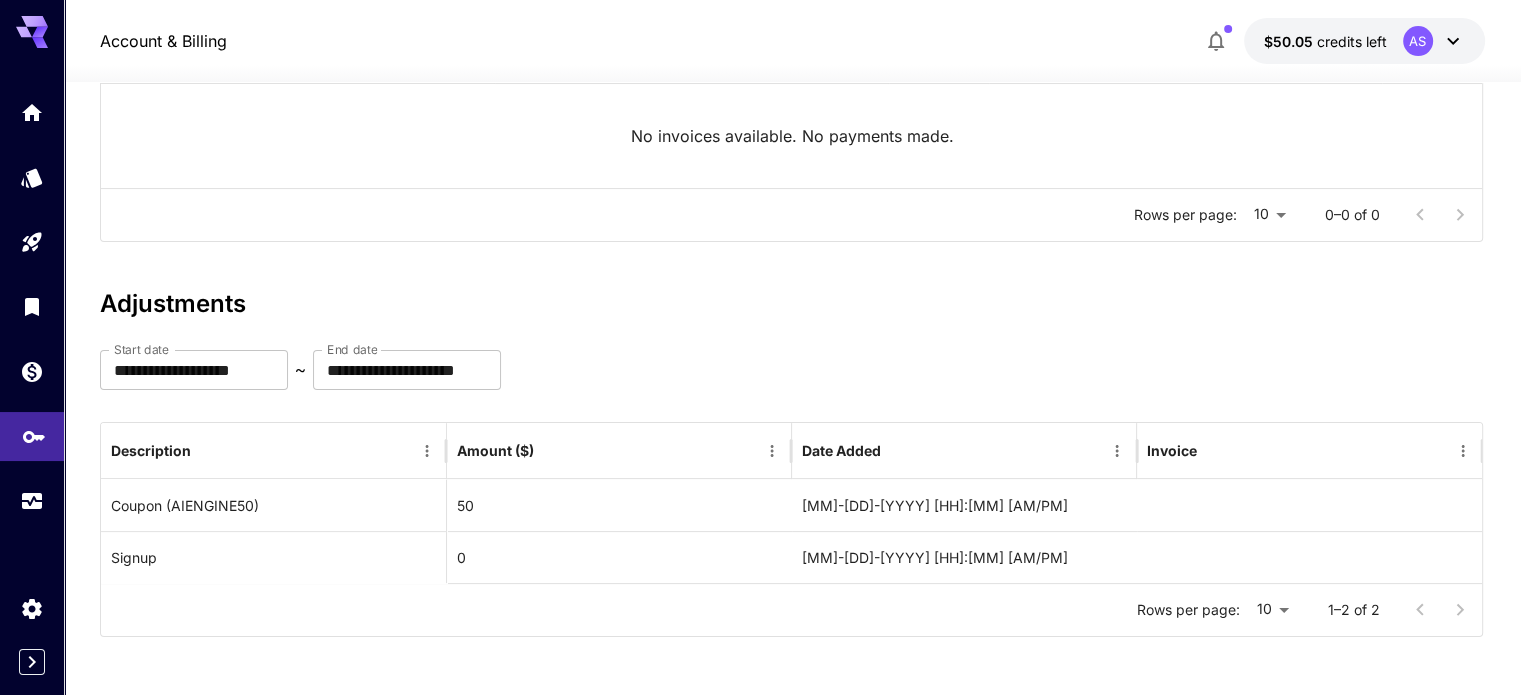 click 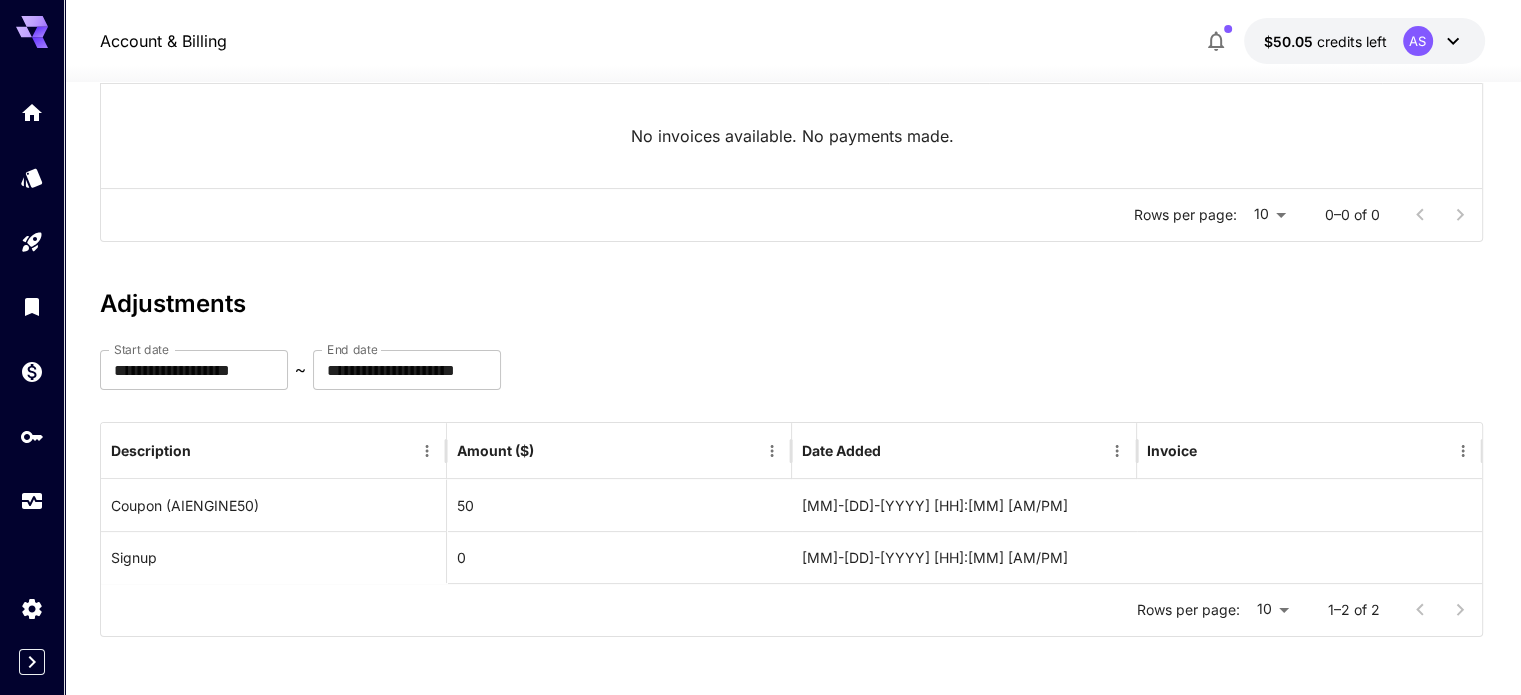 scroll, scrollTop: 0, scrollLeft: 0, axis: both 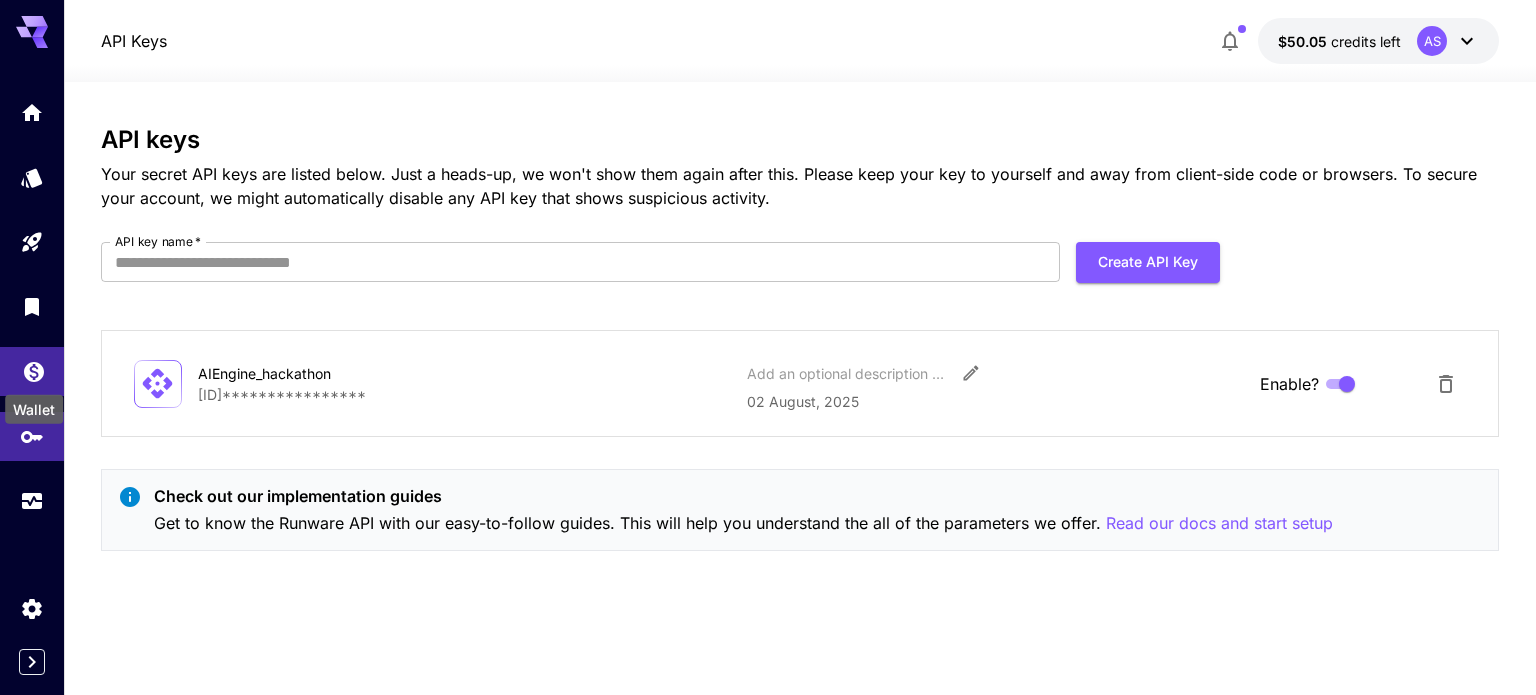 click 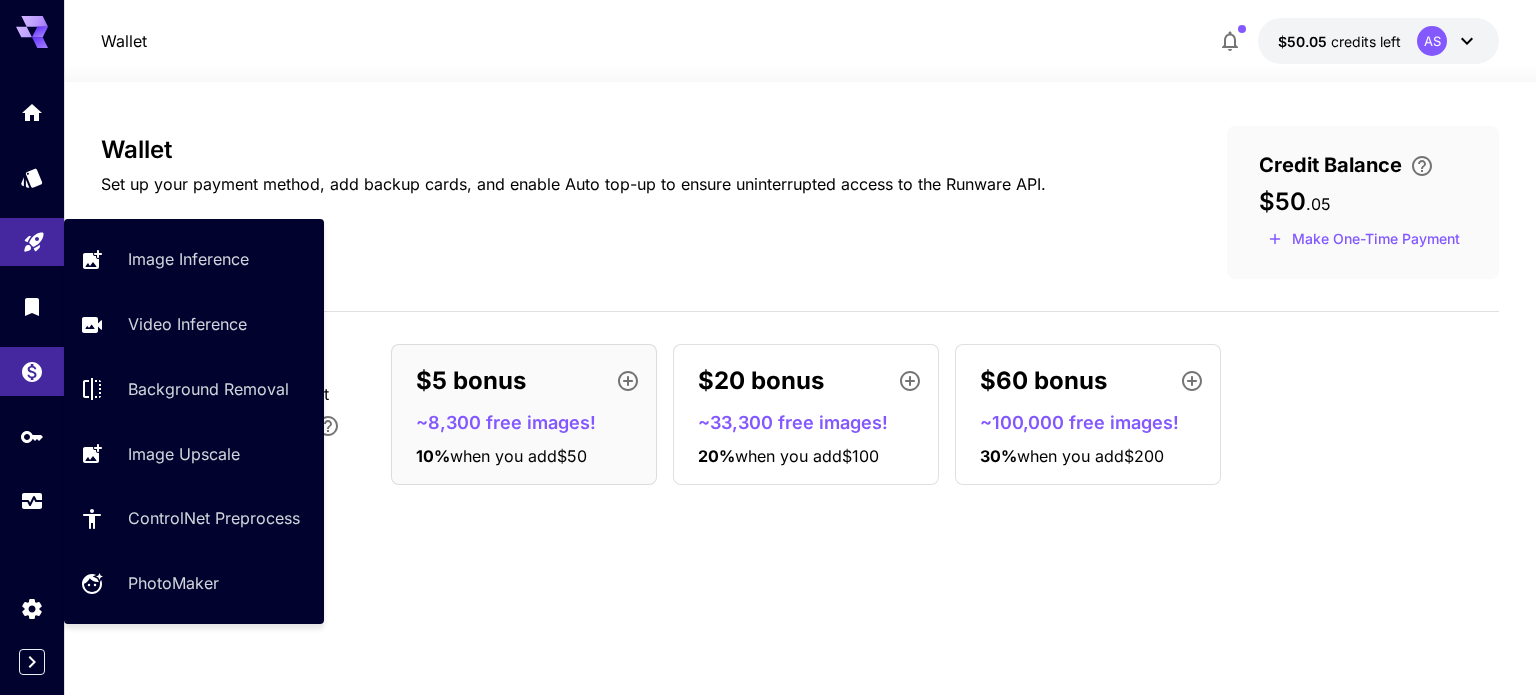 click at bounding box center [32, 242] 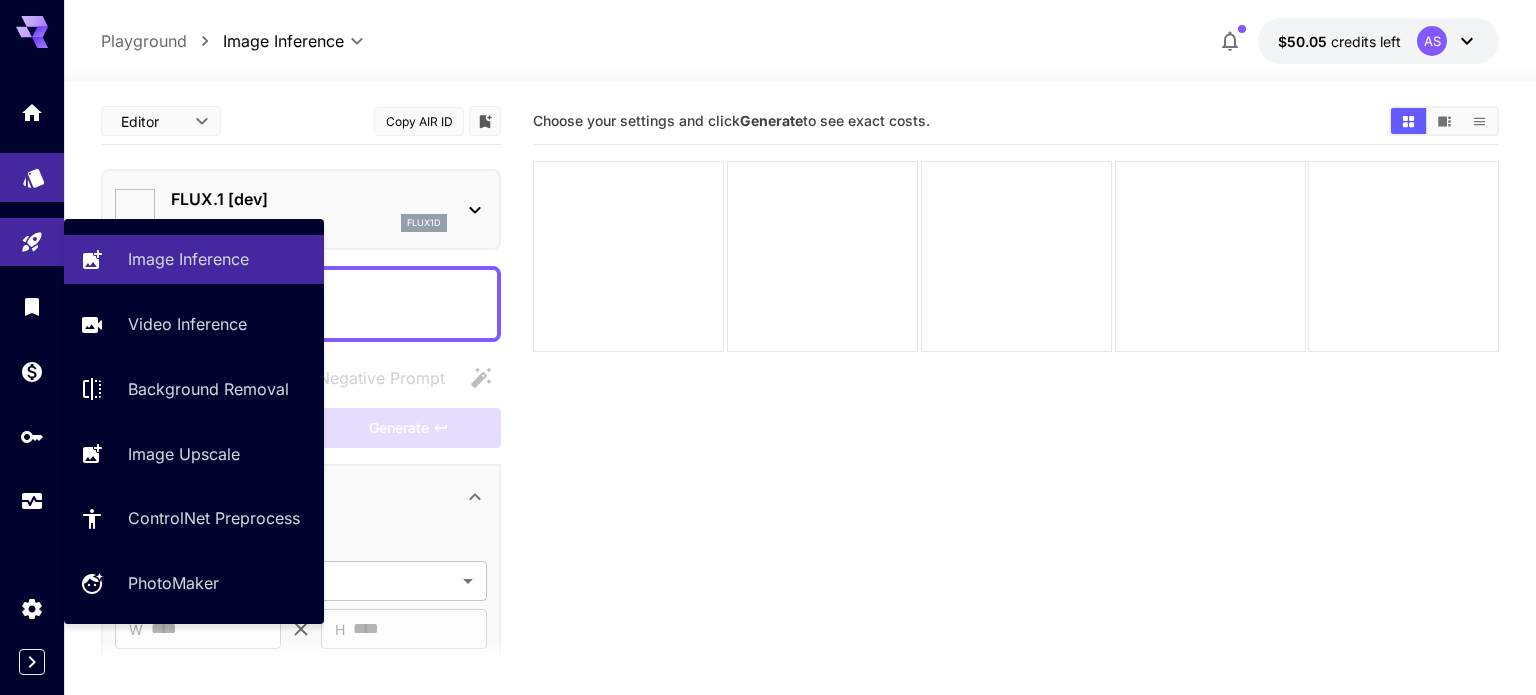 type on "**********" 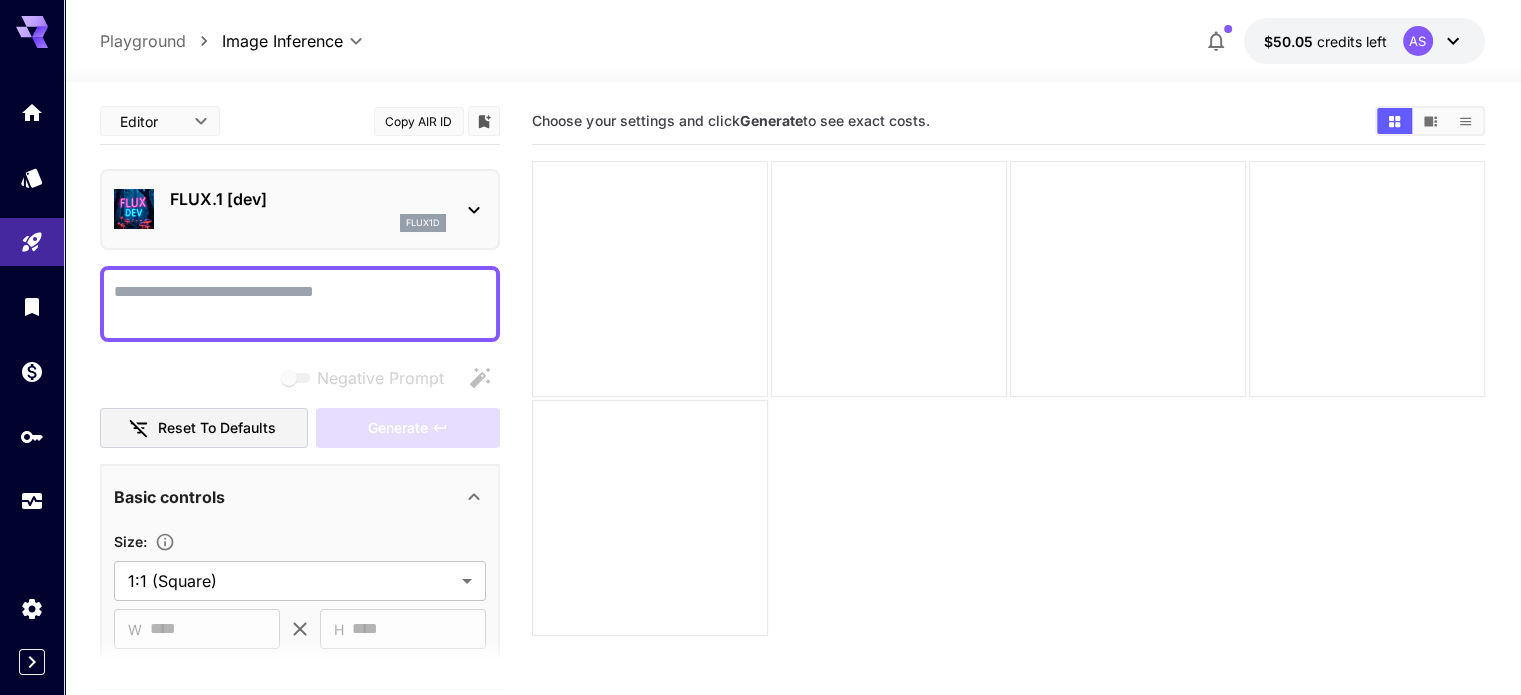 click at bounding box center (32, 306) 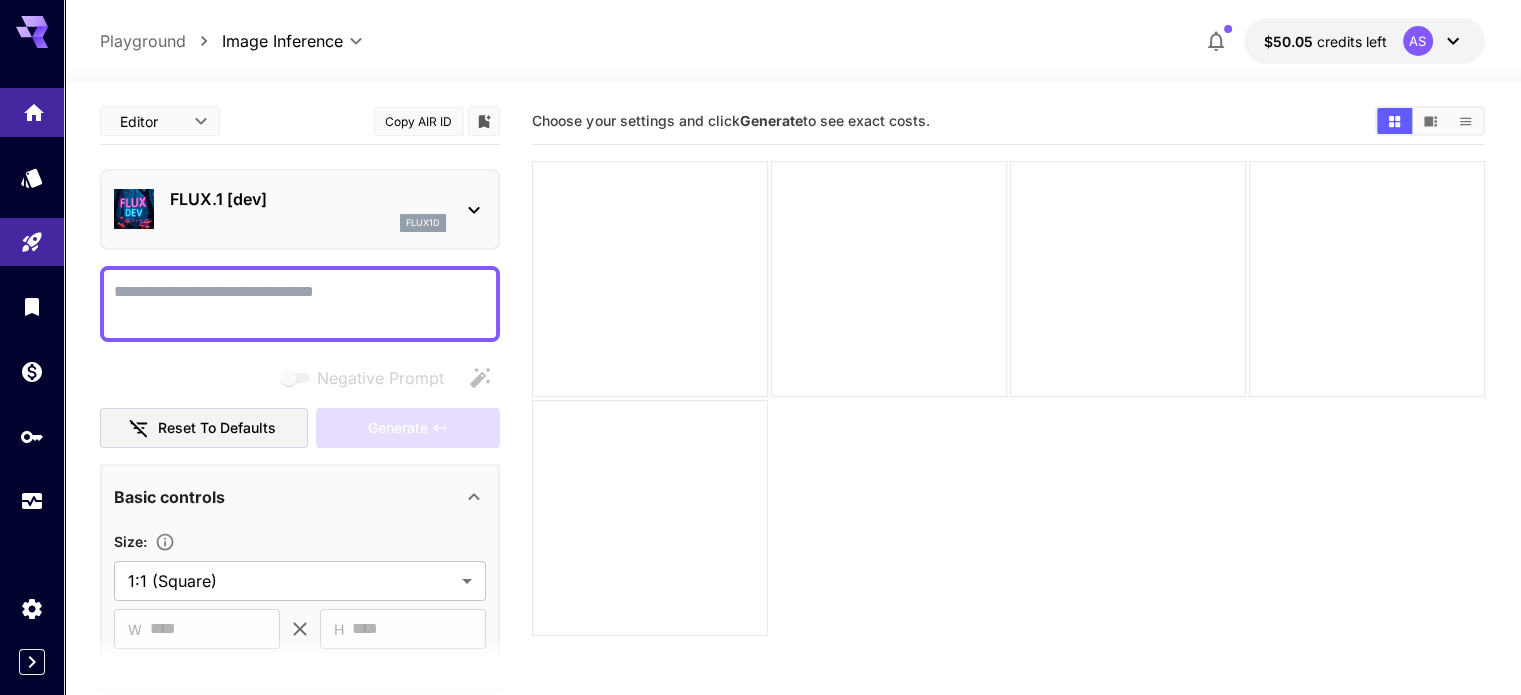 click at bounding box center [32, 112] 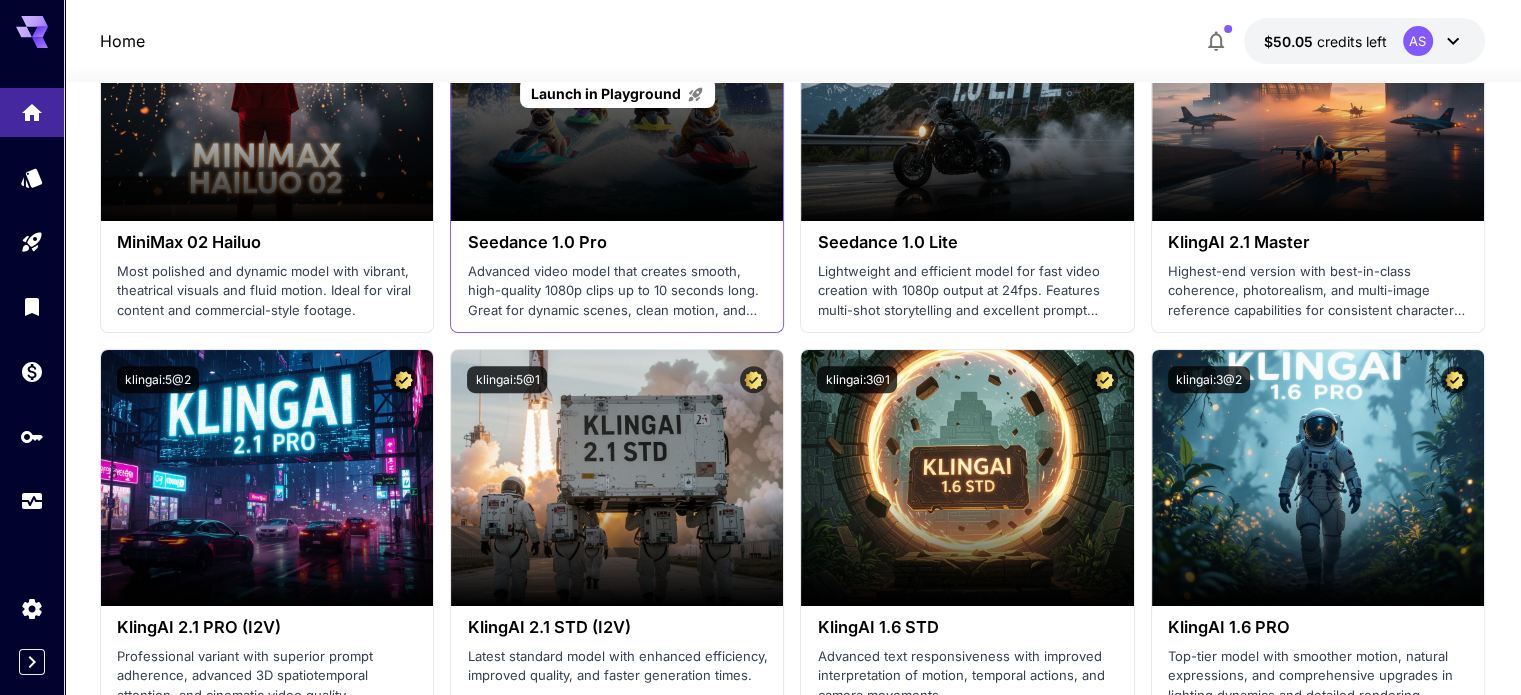 scroll, scrollTop: 900, scrollLeft: 0, axis: vertical 